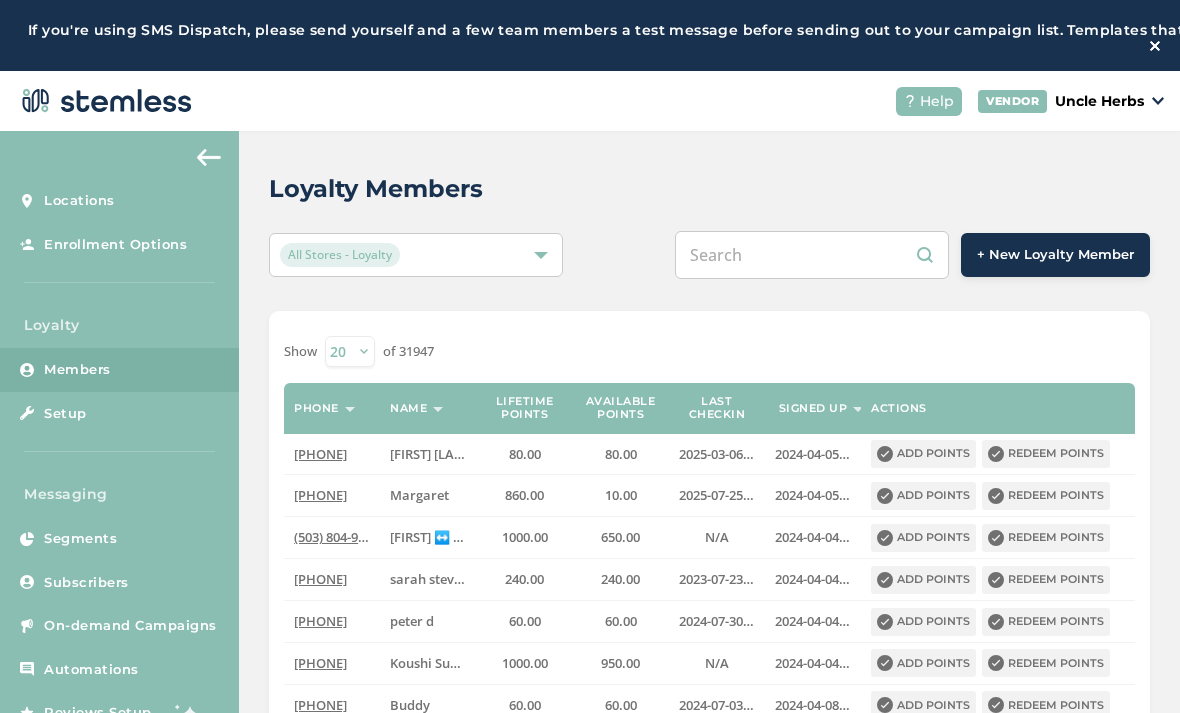 scroll, scrollTop: 0, scrollLeft: 0, axis: both 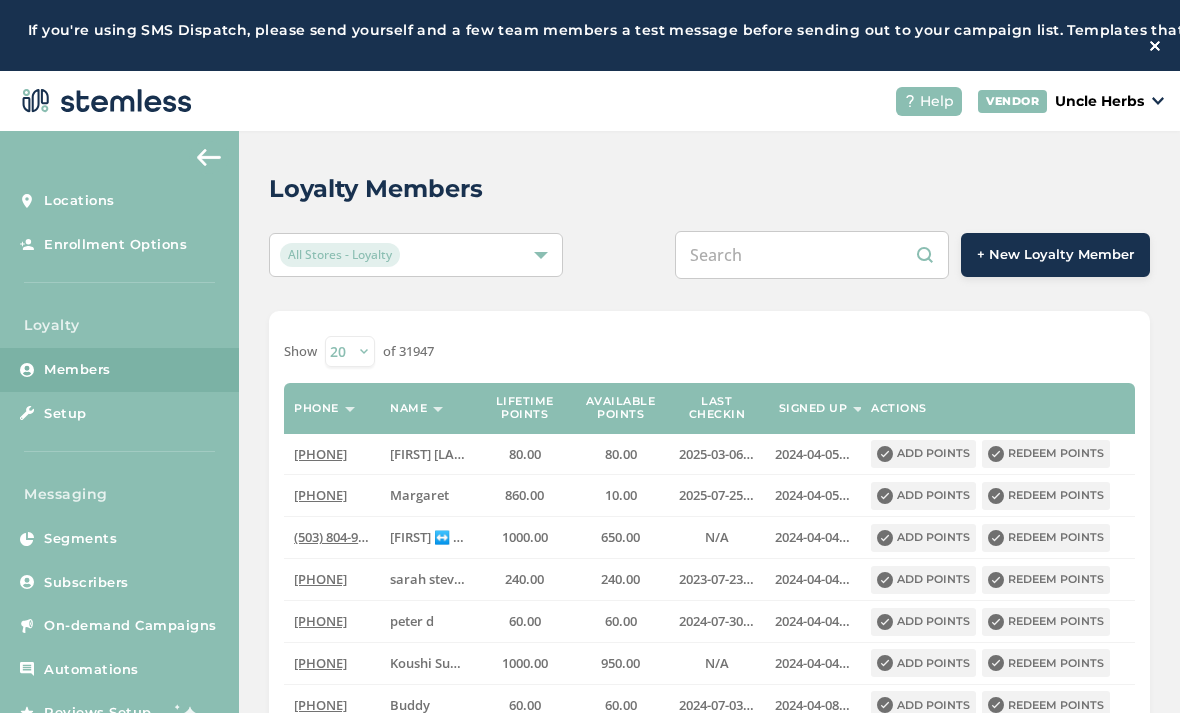 click at bounding box center [812, 255] 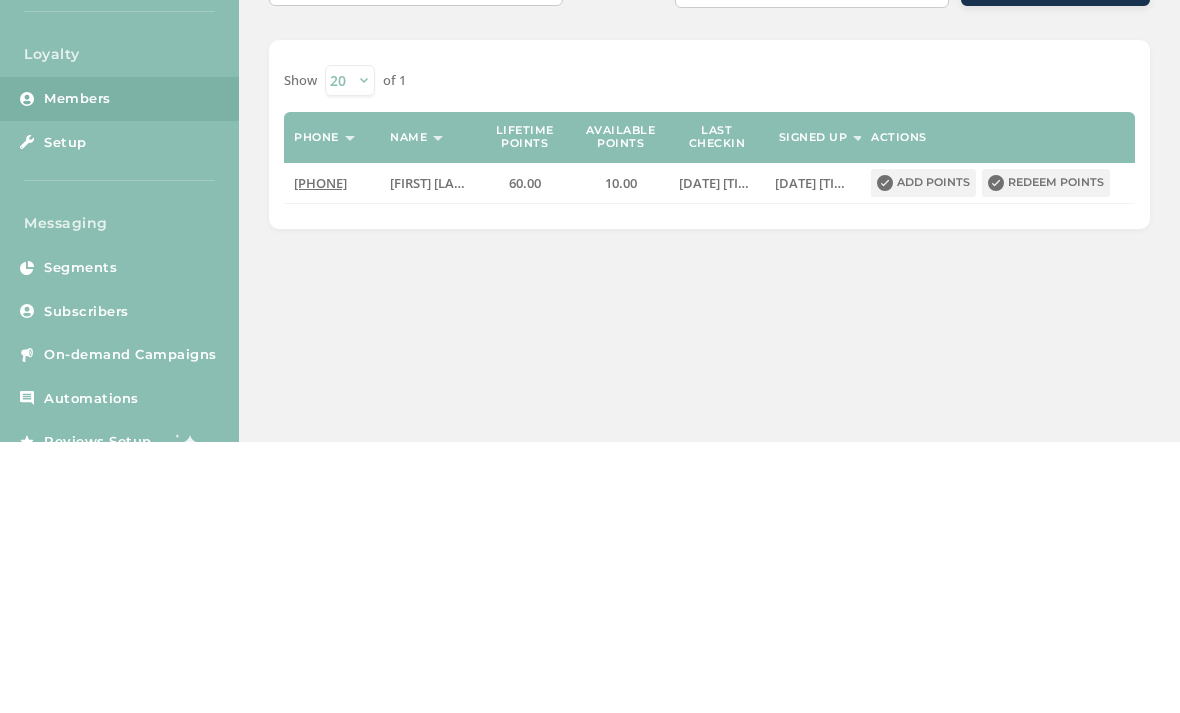 type on "[NUMBER]\" 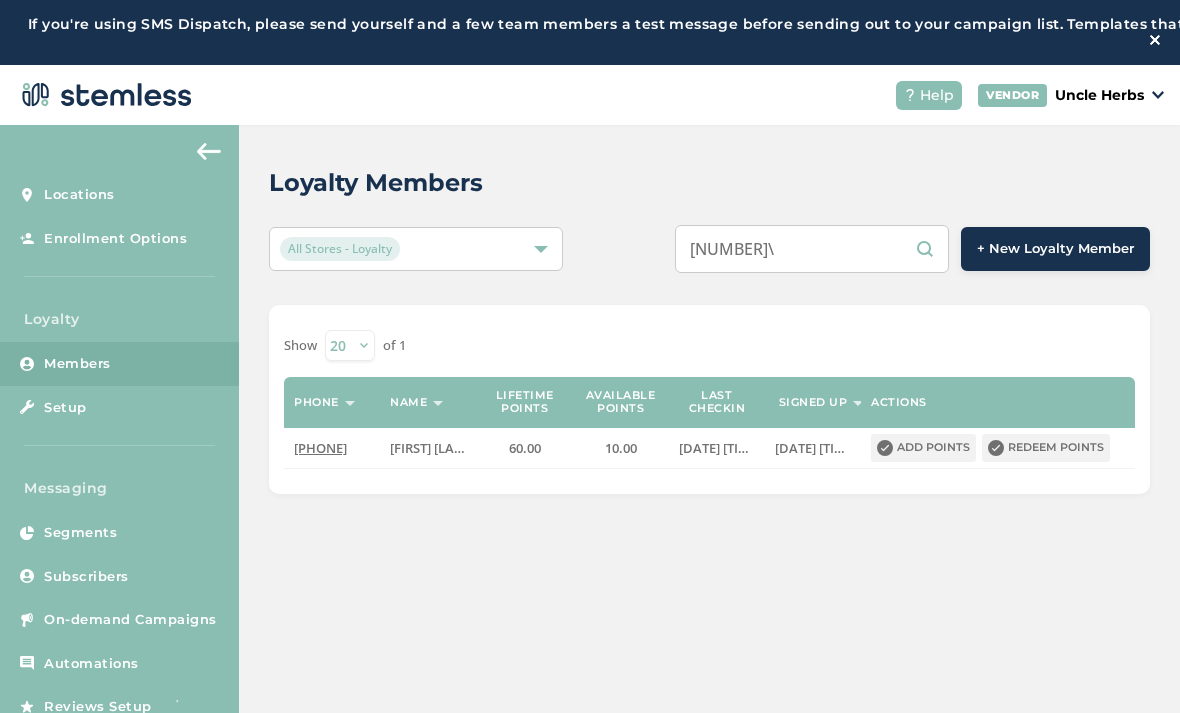 scroll, scrollTop: 0, scrollLeft: 0, axis: both 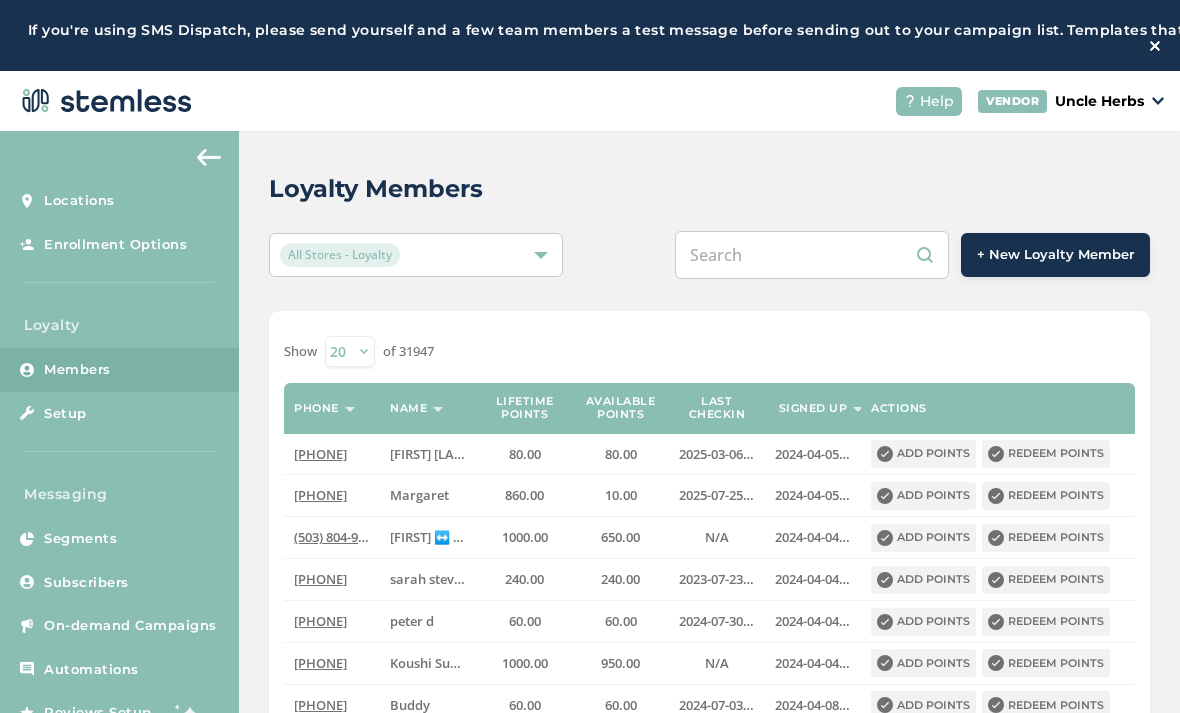 click at bounding box center [812, 255] 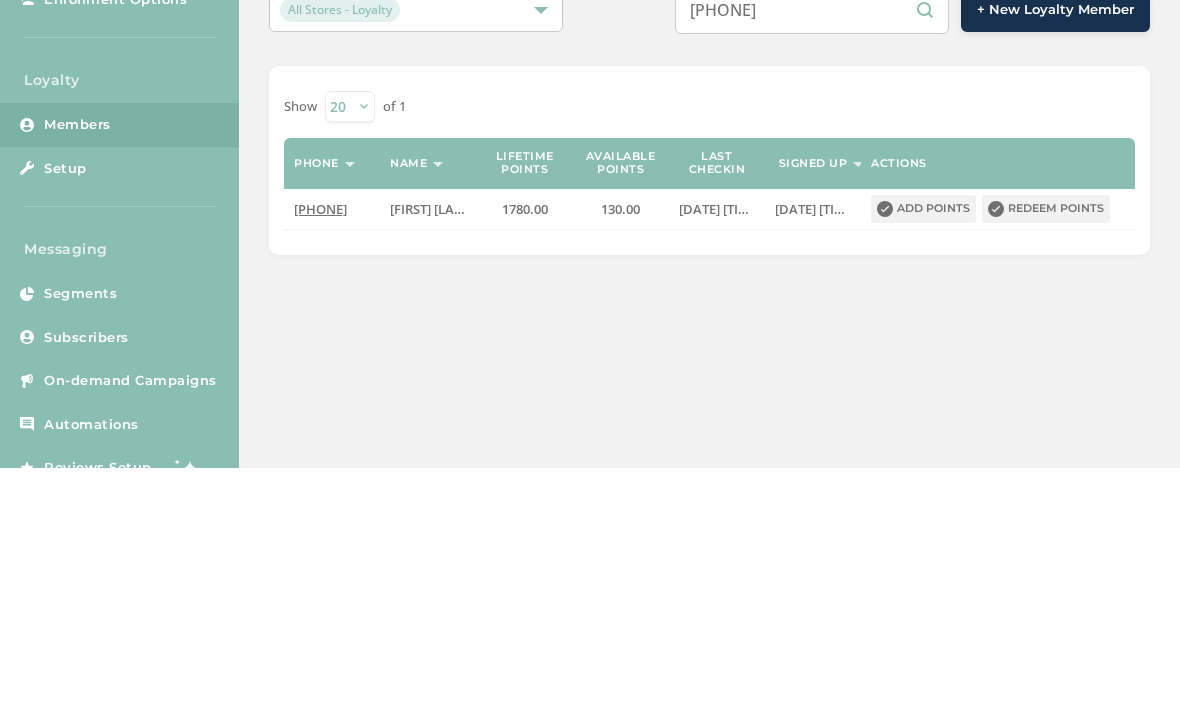 type on "9079521597" 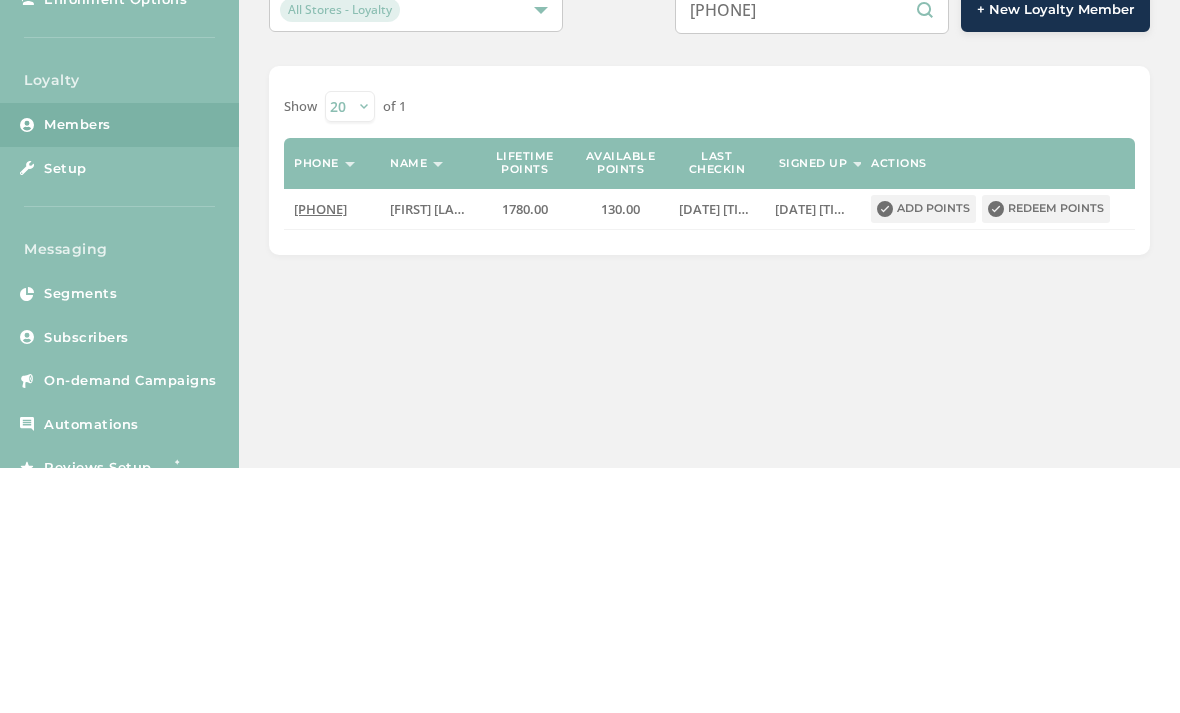 click on "Redeem points" at bounding box center [1046, 454] 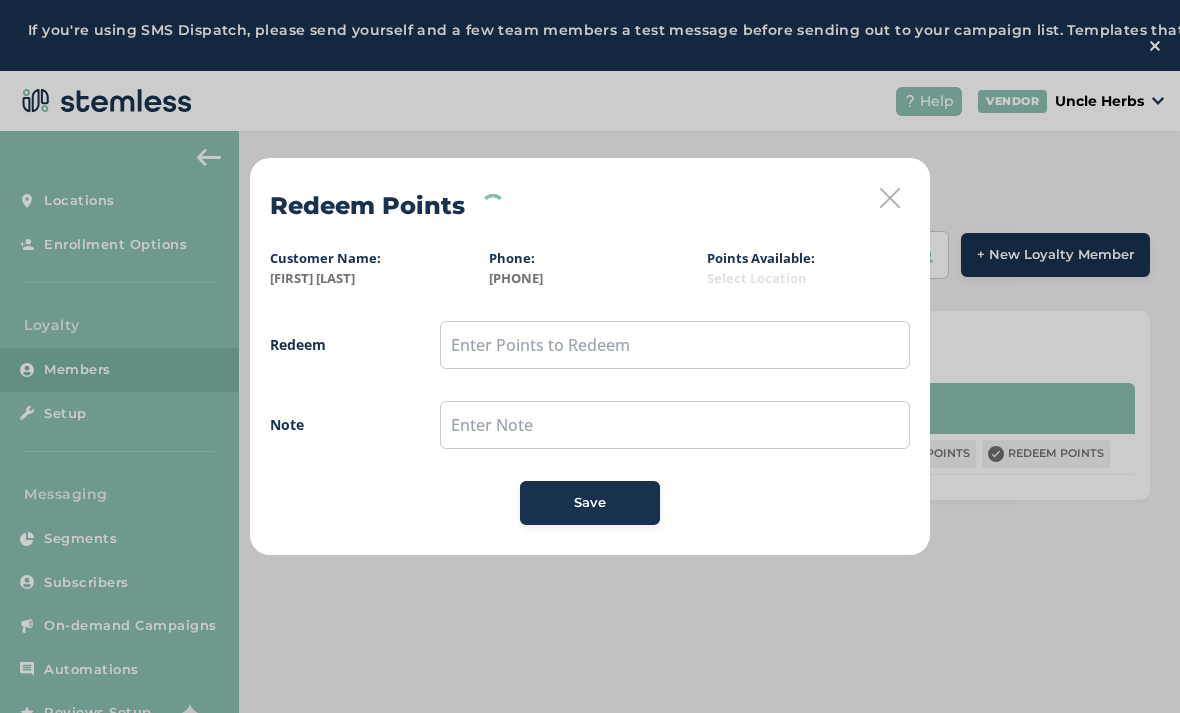 scroll, scrollTop: 0, scrollLeft: 0, axis: both 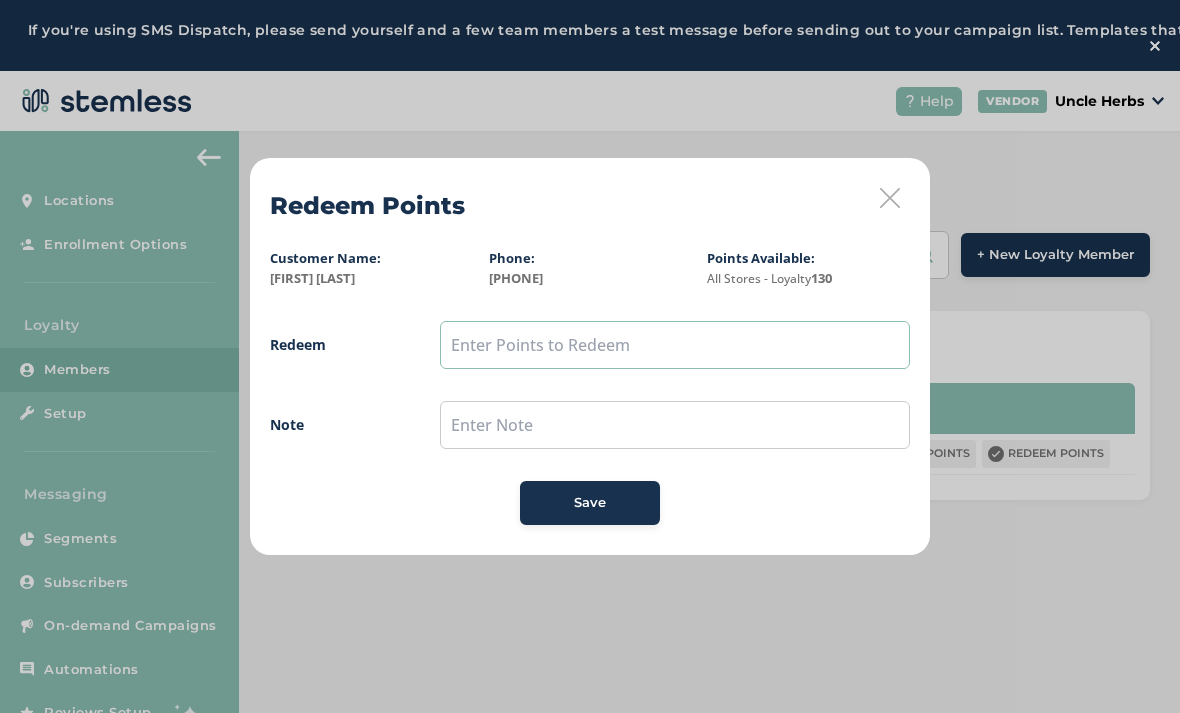 click at bounding box center [675, 345] 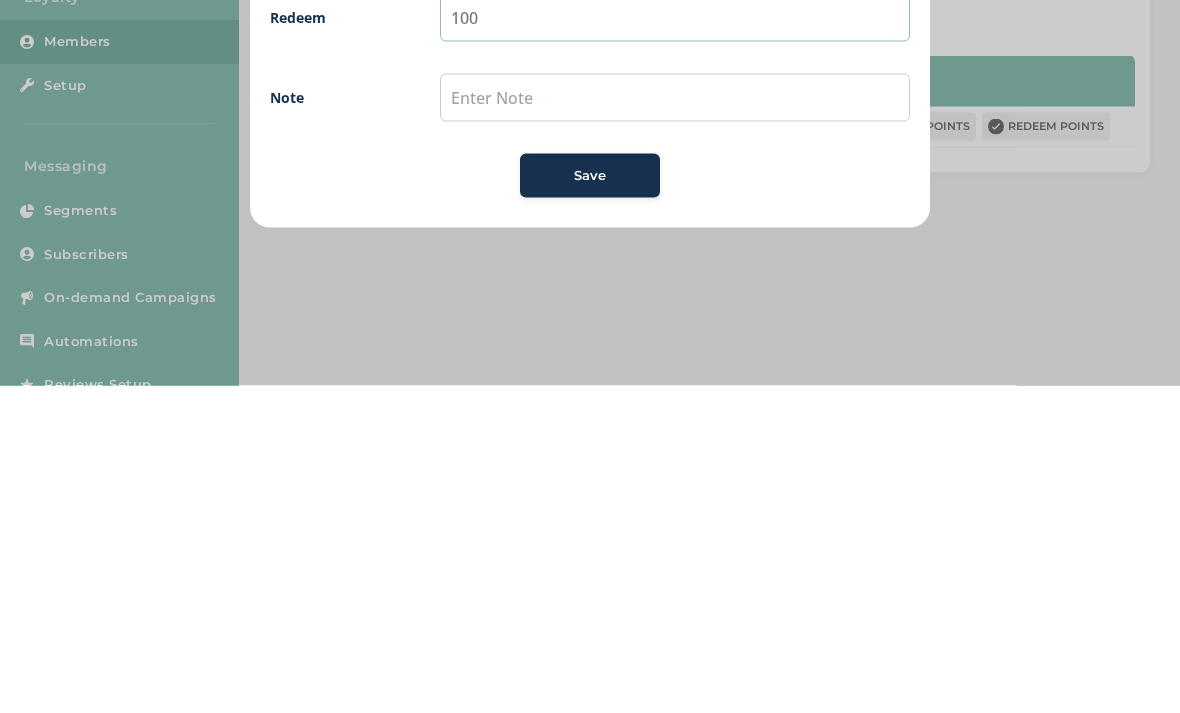 type on "100" 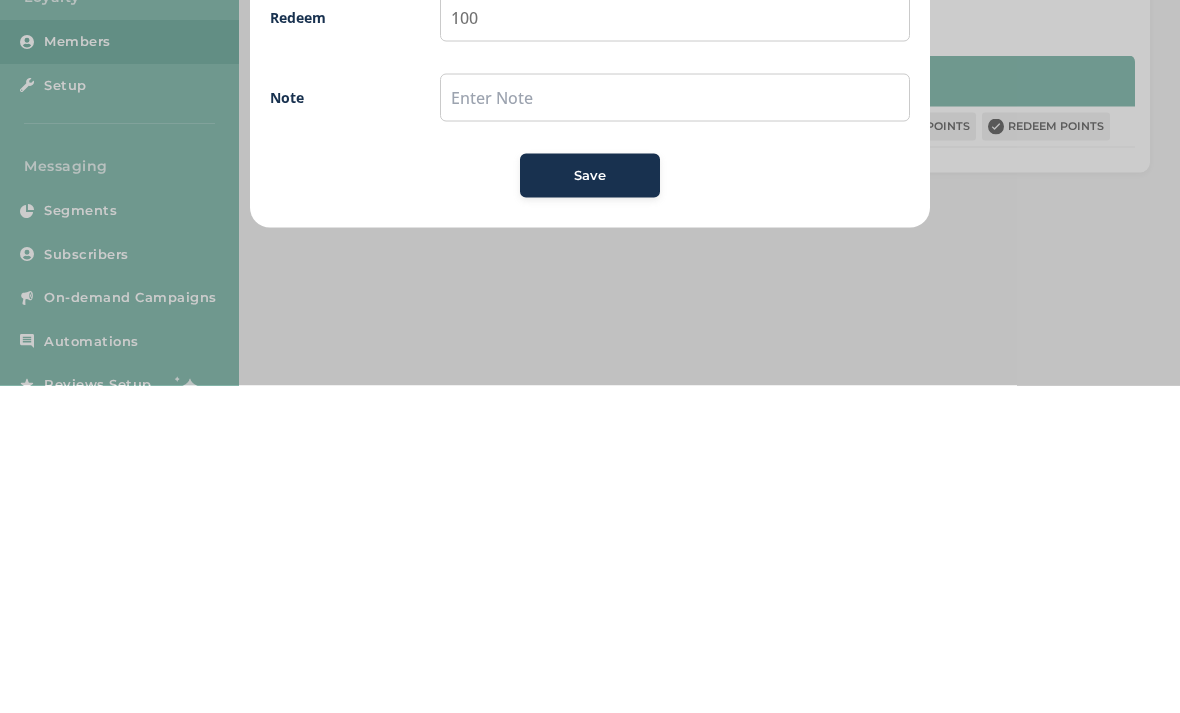 click on "Save" at bounding box center [590, 503] 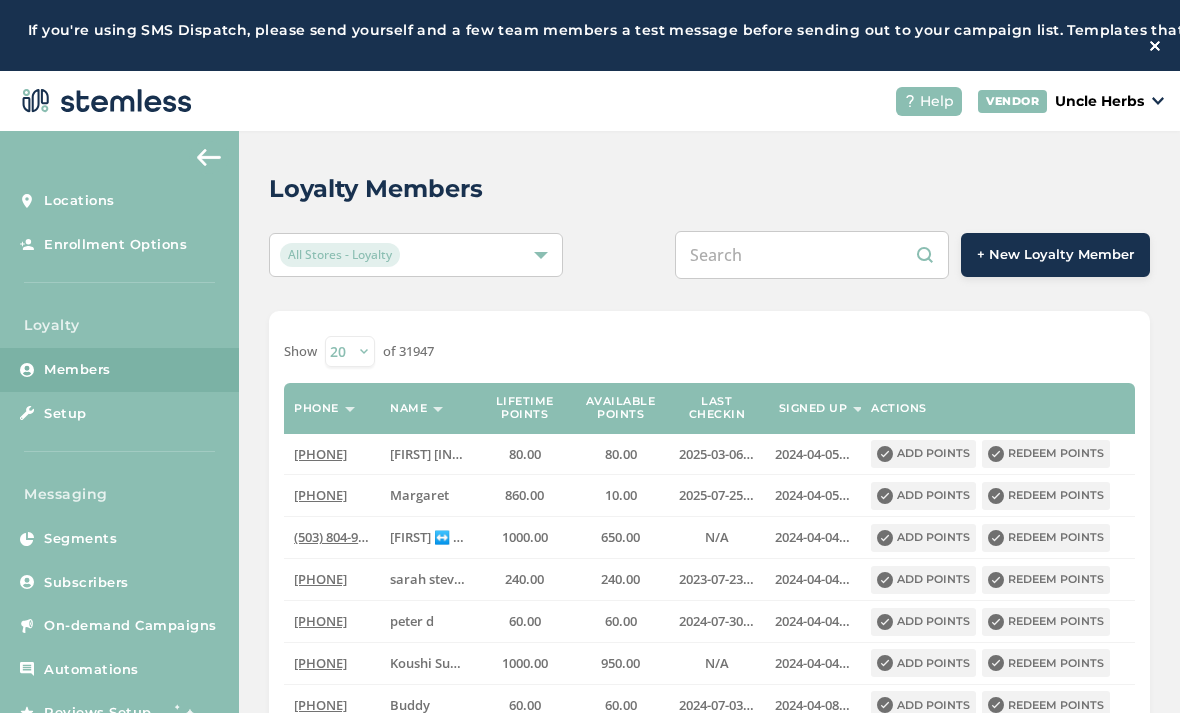 scroll, scrollTop: 0, scrollLeft: 0, axis: both 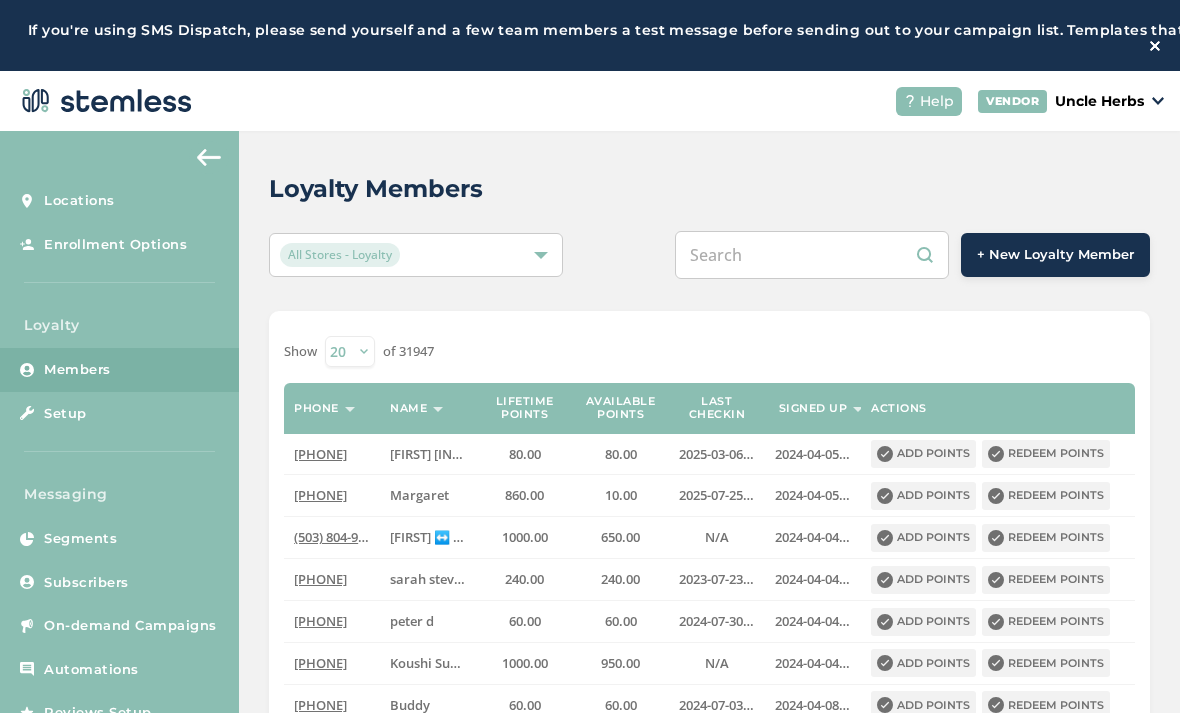 click at bounding box center [812, 255] 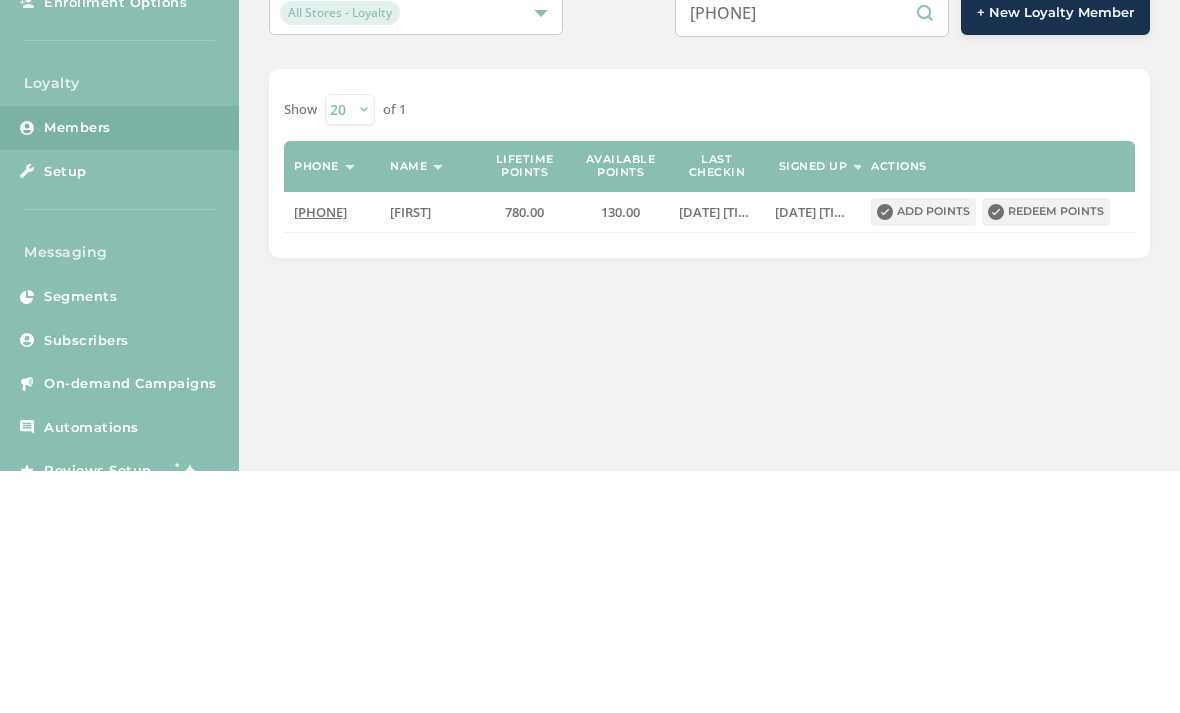 type on "9078029037" 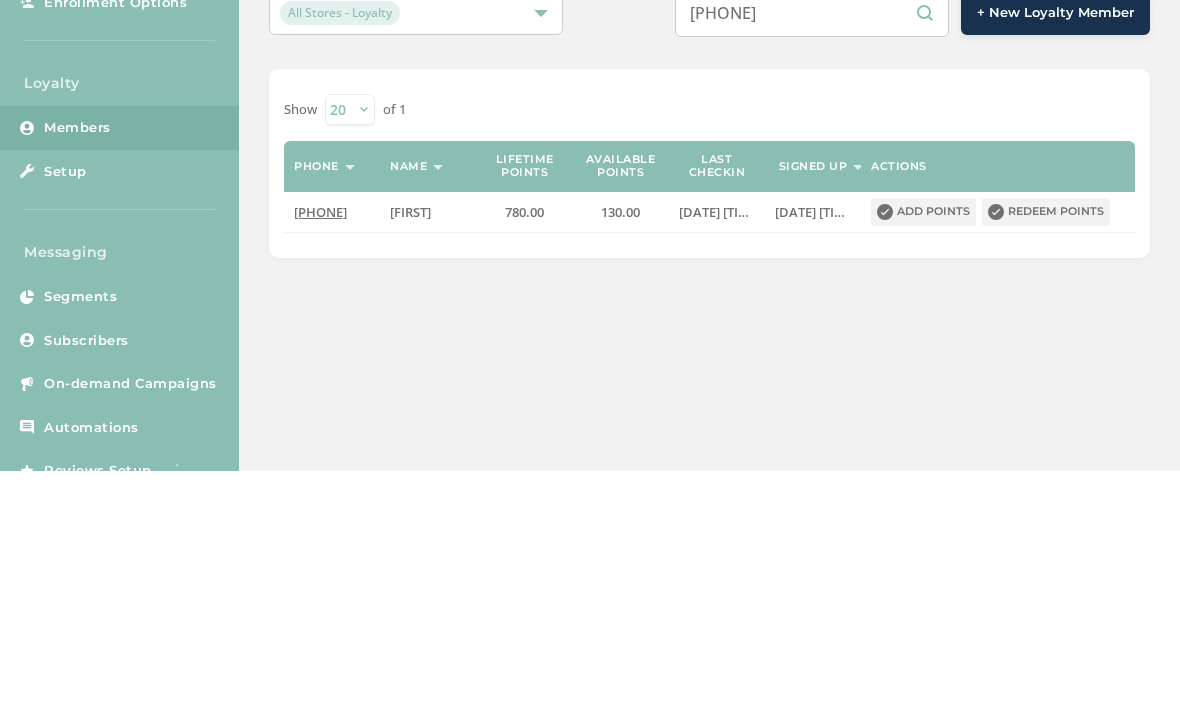 click on "Redeem points" at bounding box center (1046, 454) 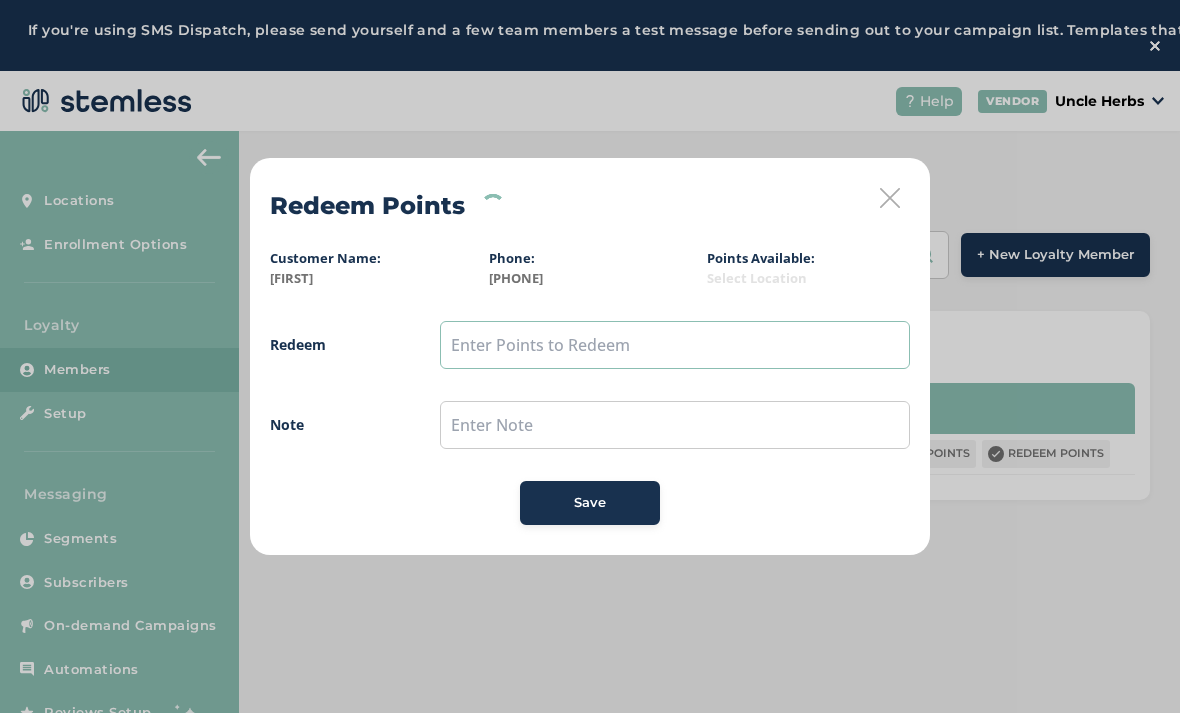 click at bounding box center (675, 345) 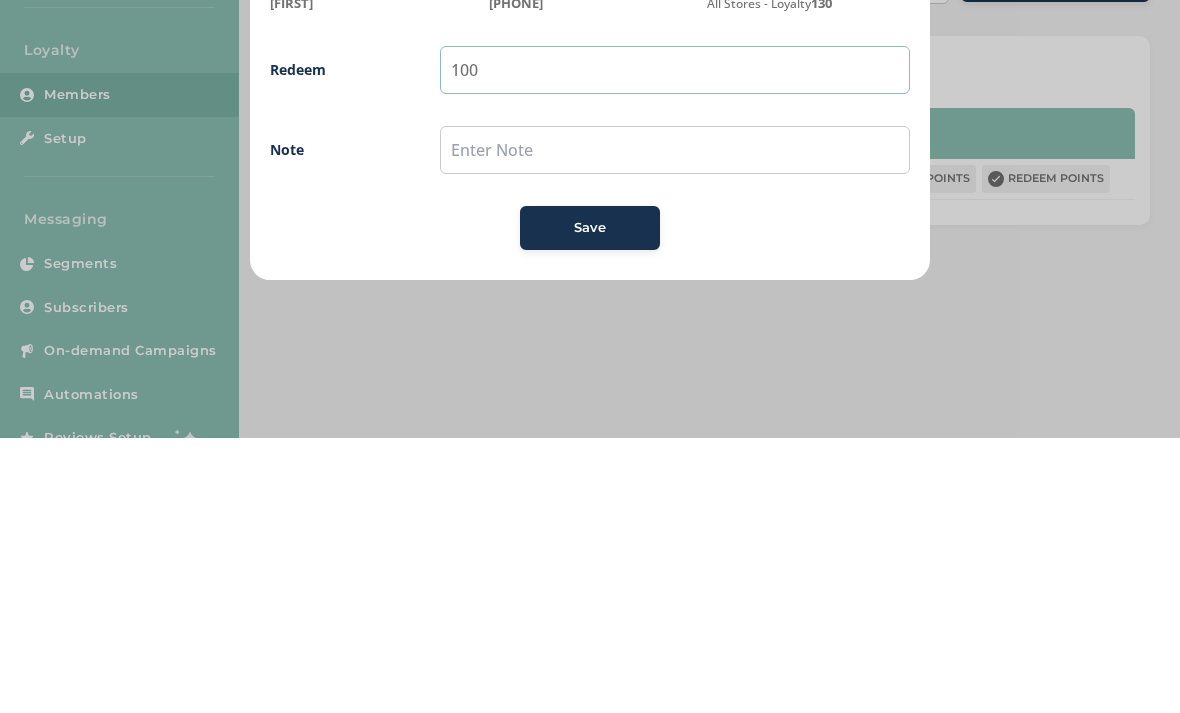 type on "100" 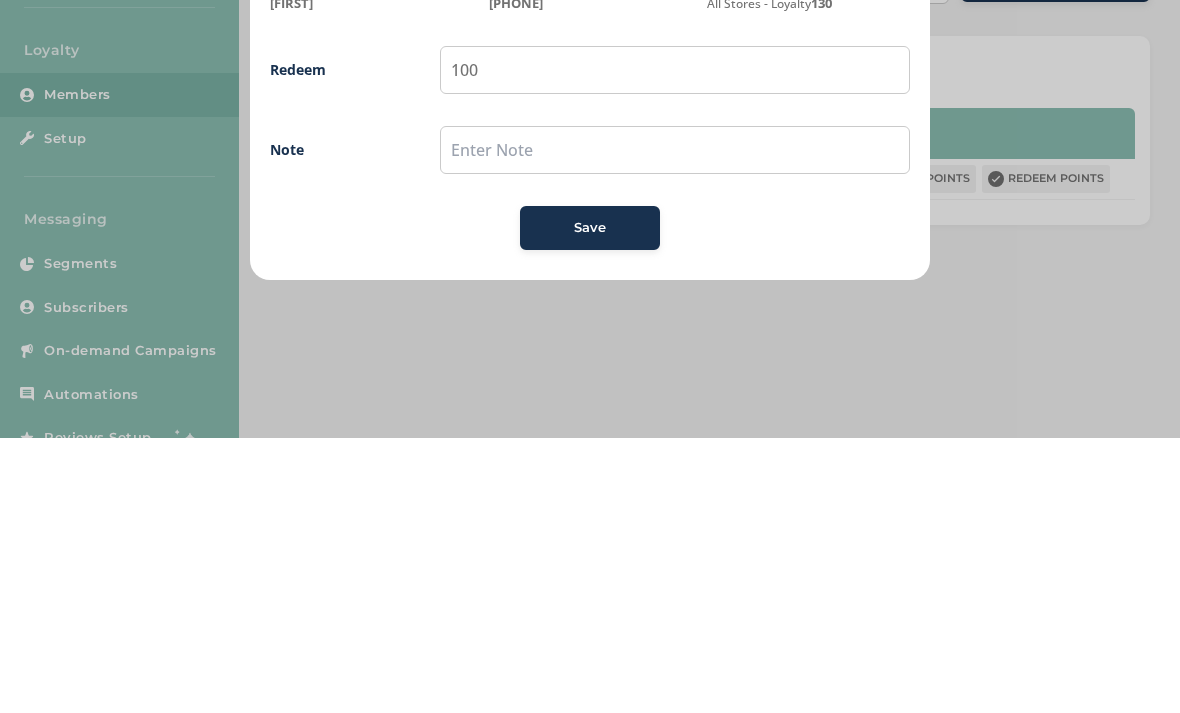 click on "Save" at bounding box center [590, 503] 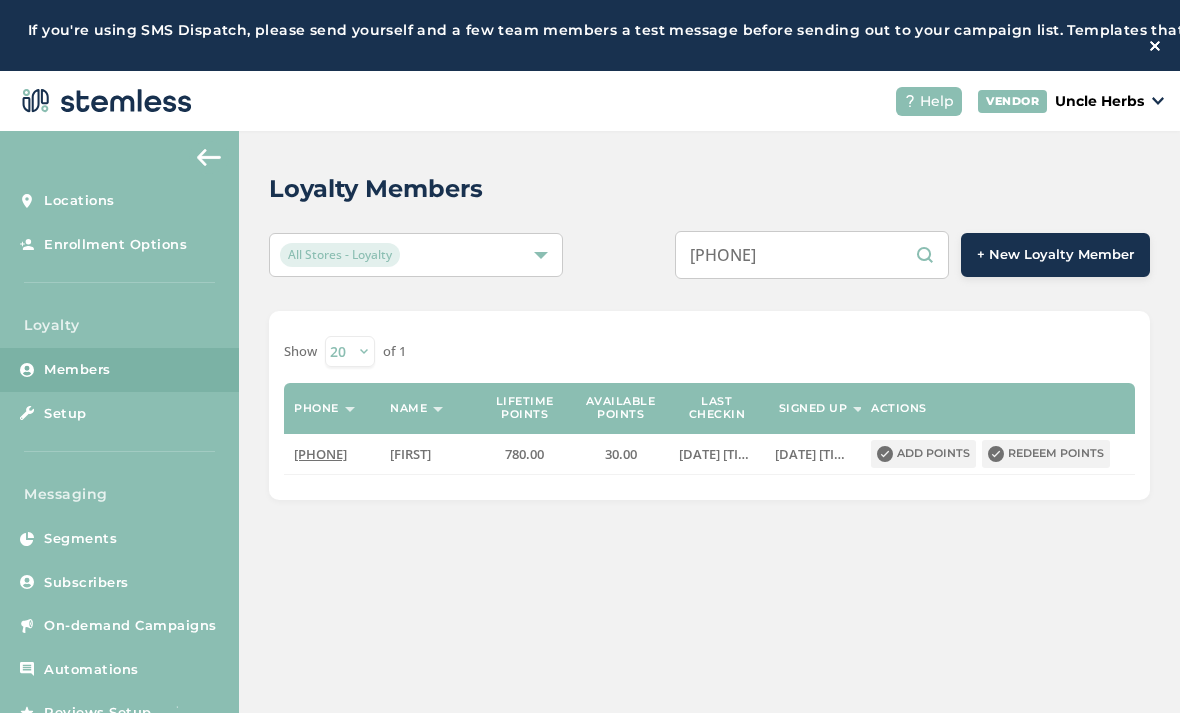 scroll, scrollTop: 0, scrollLeft: 0, axis: both 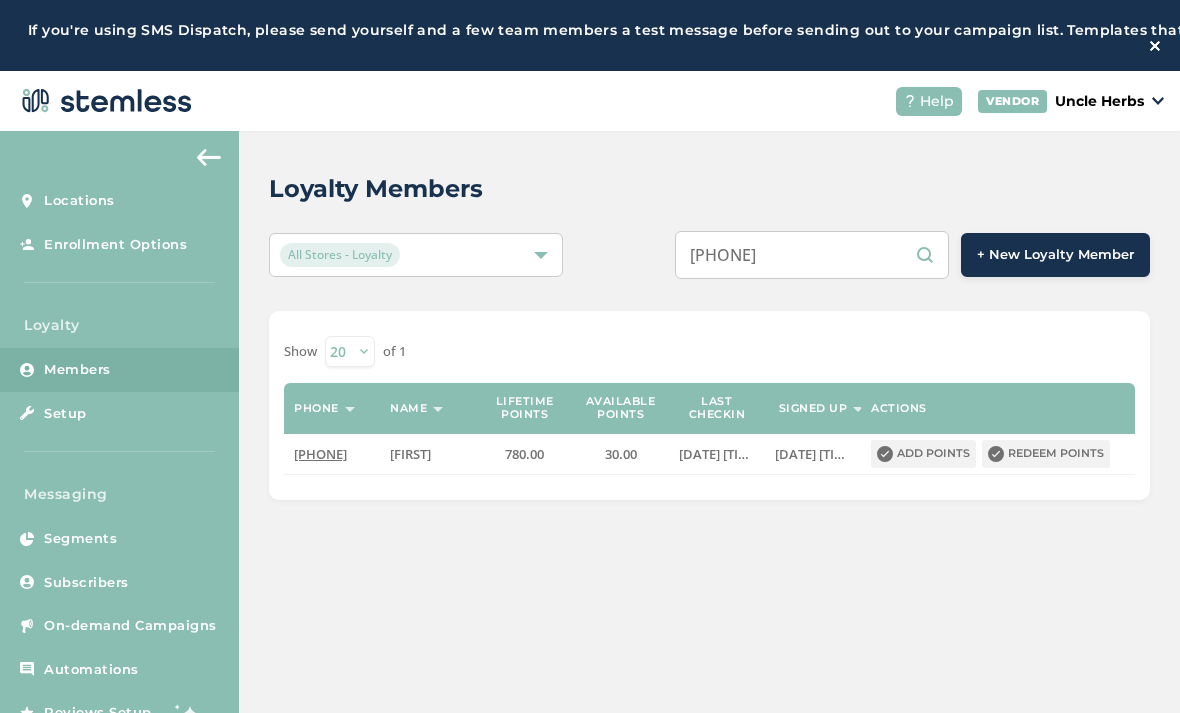 click on "9078029037" at bounding box center [812, 255] 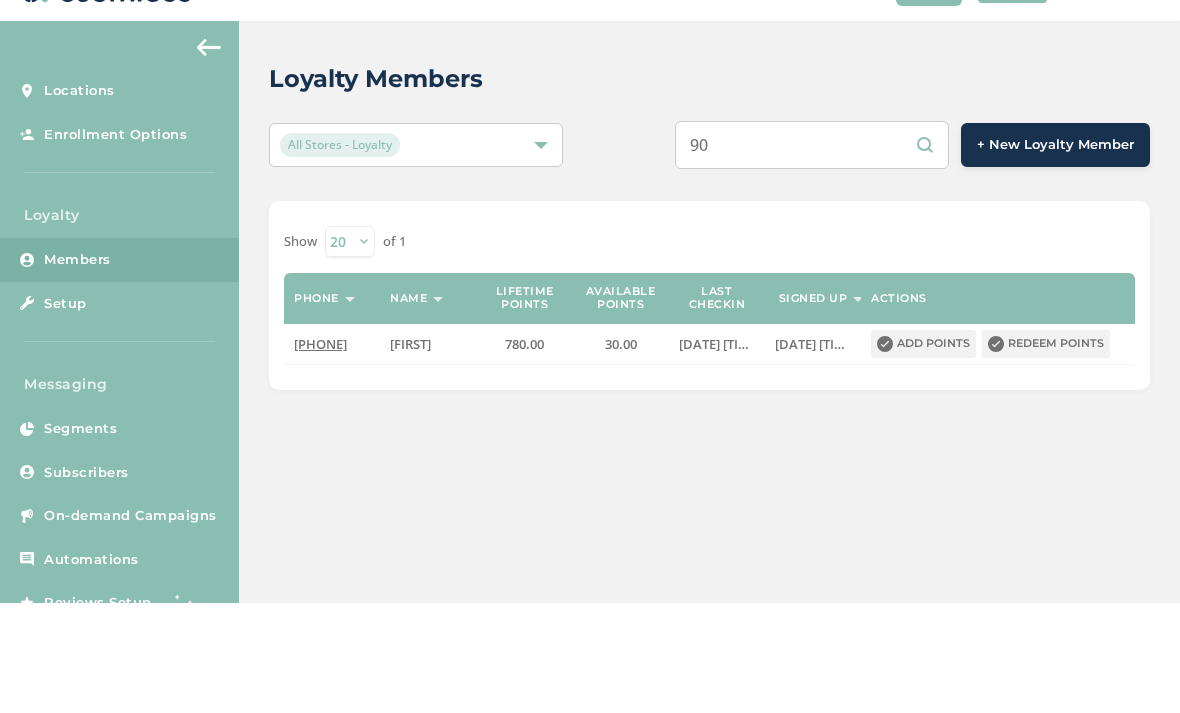 type on "9" 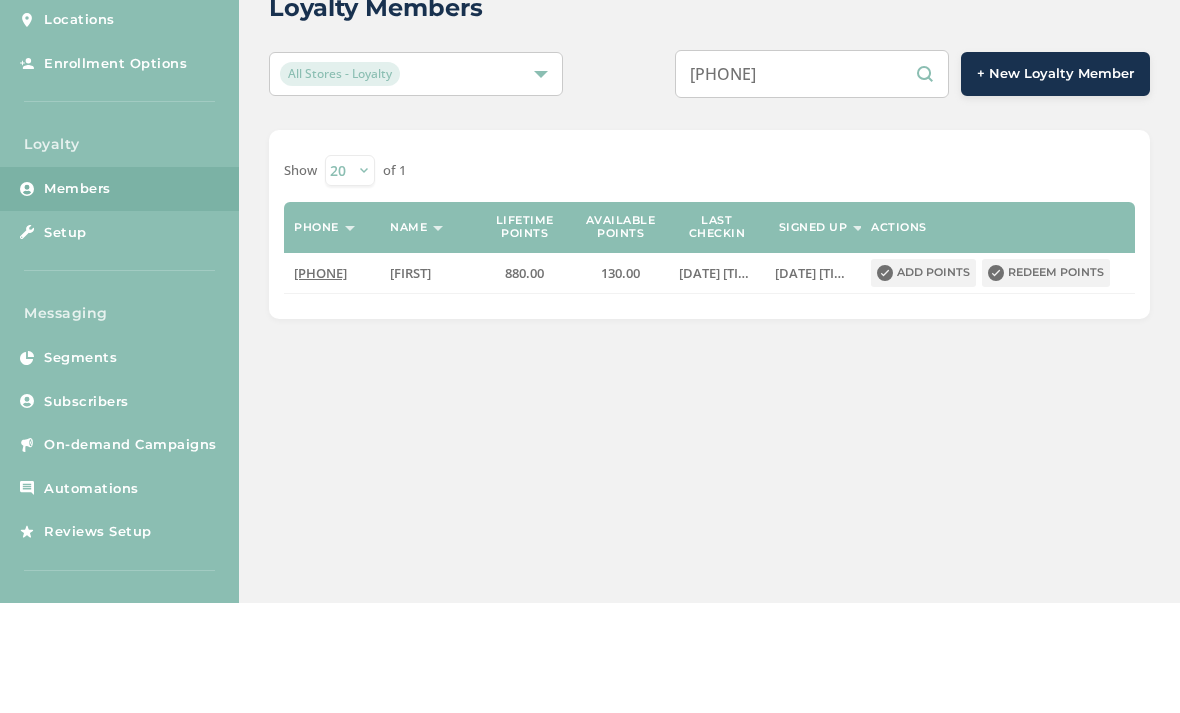 scroll, scrollTop: 135, scrollLeft: 0, axis: vertical 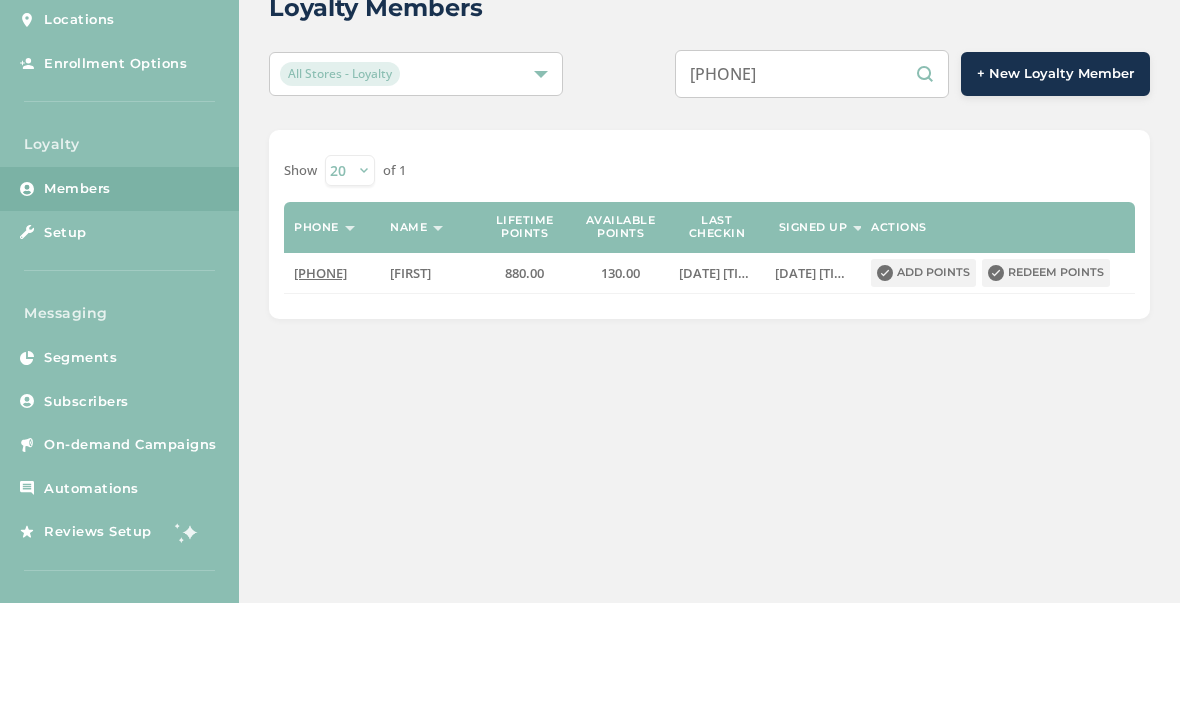 type on "9077645182" 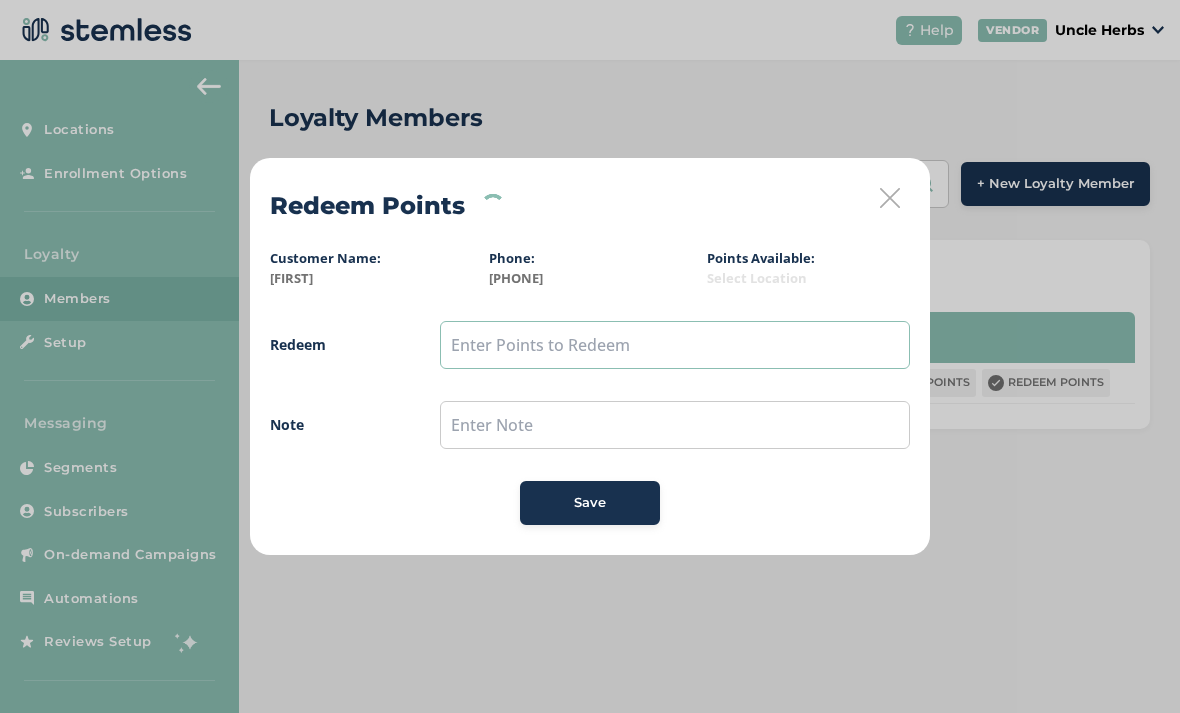 click at bounding box center [675, 345] 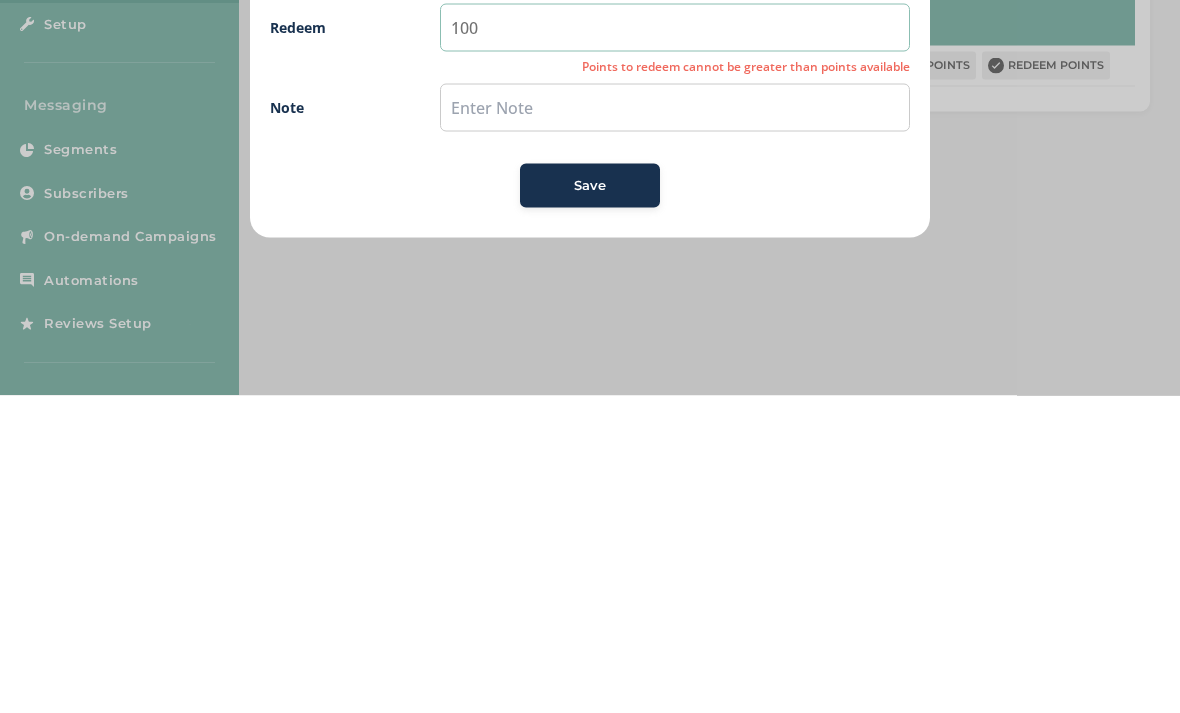 type on "100" 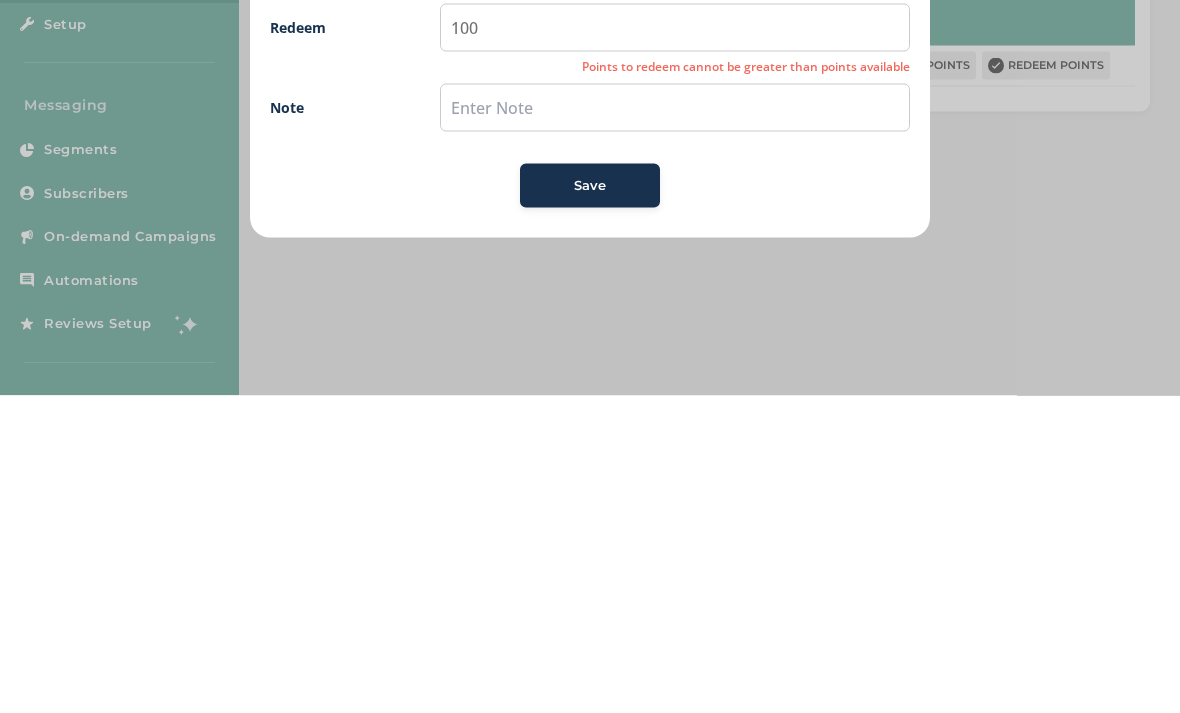 click on "Save" at bounding box center [590, 503] 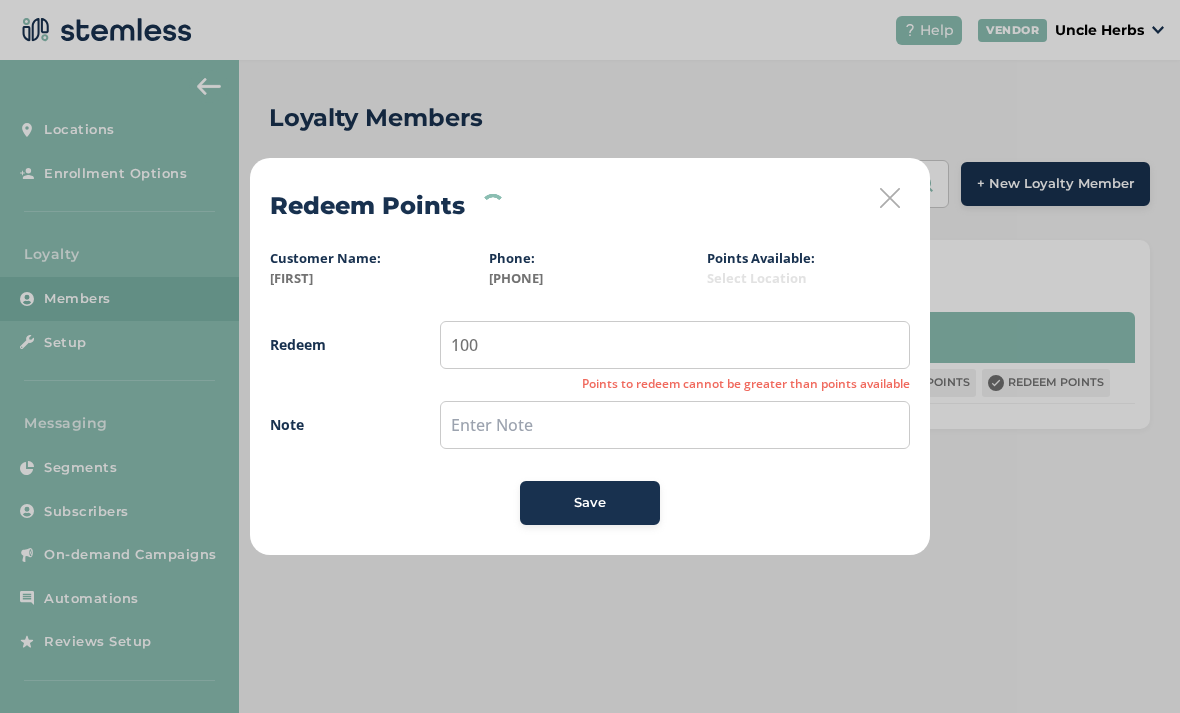 click on "Save" at bounding box center (590, 503) 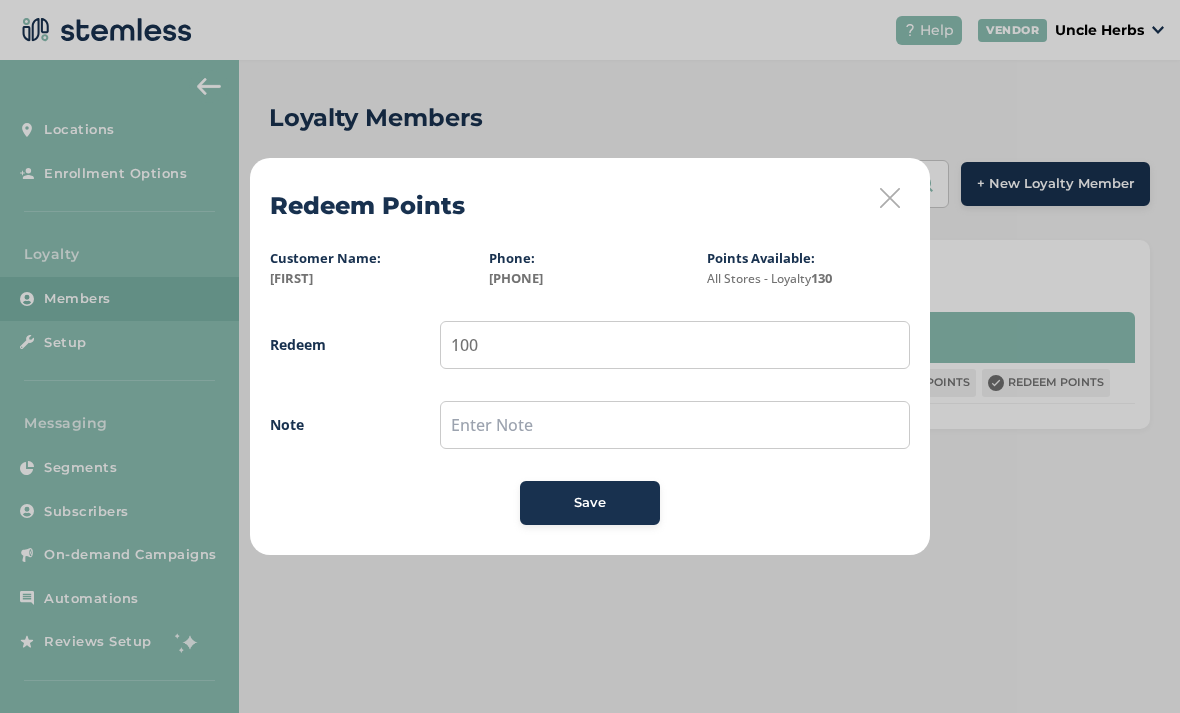click on "Save" at bounding box center (590, 503) 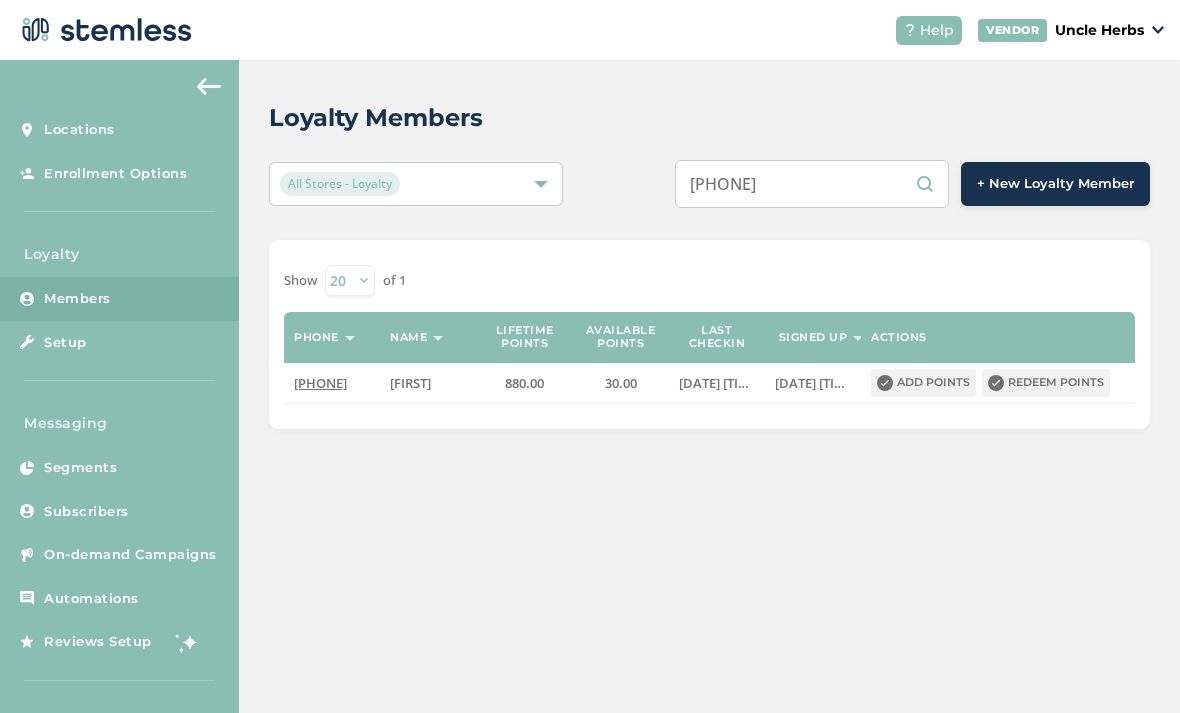 click on "9077645182" at bounding box center [812, 184] 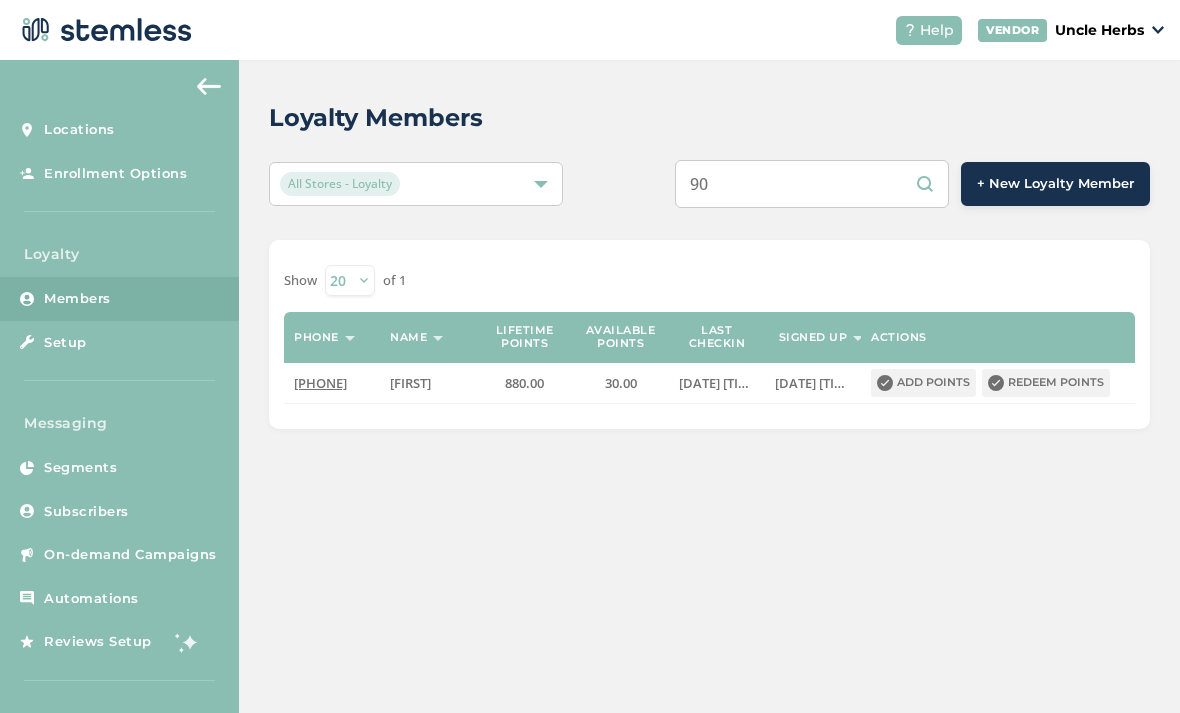type on "9" 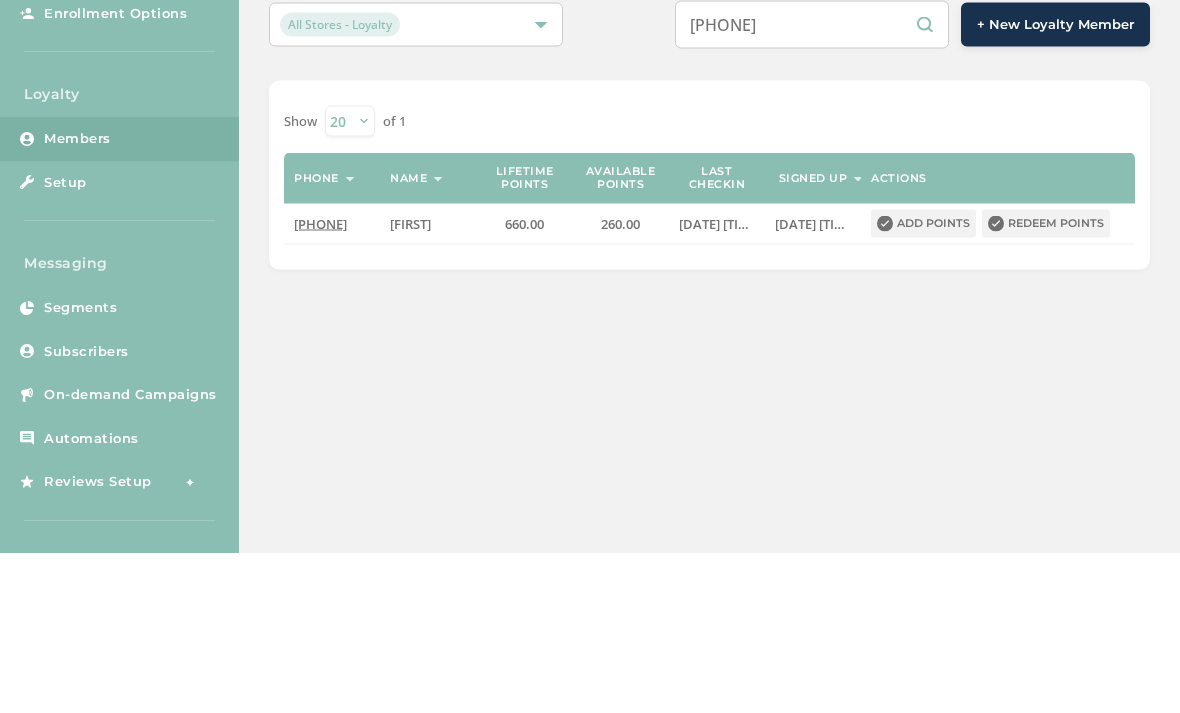 type on "9079827105" 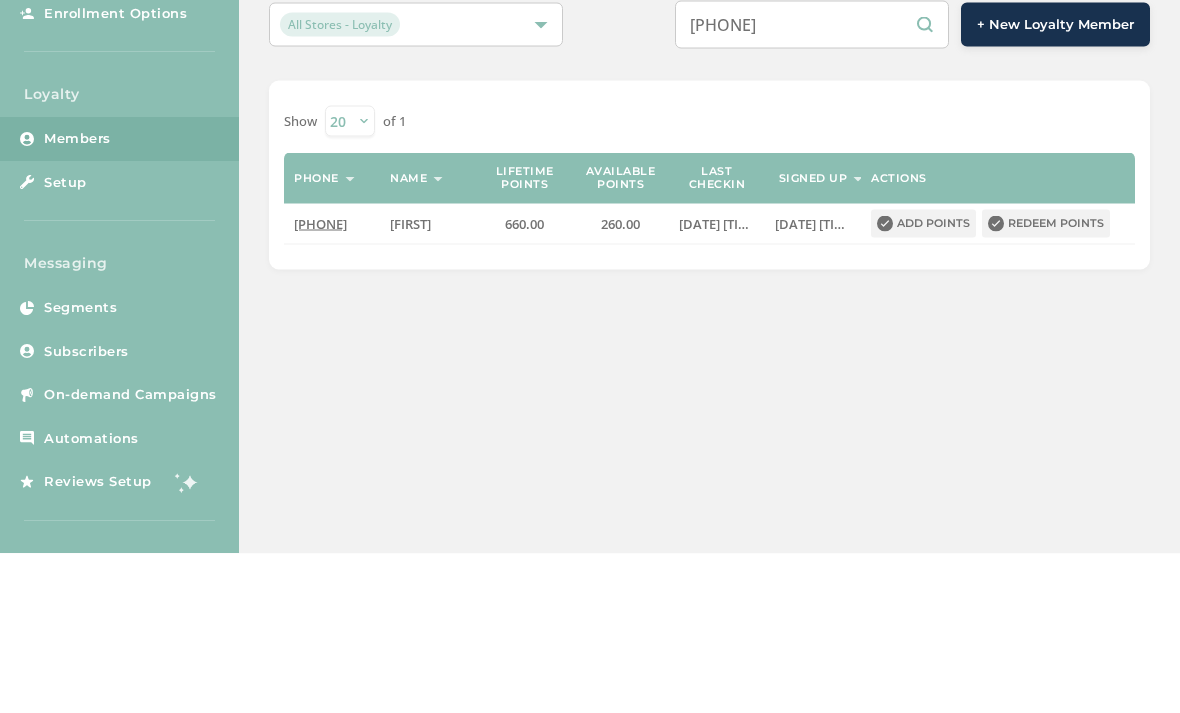 click on "Redeem points" at bounding box center (1046, 383) 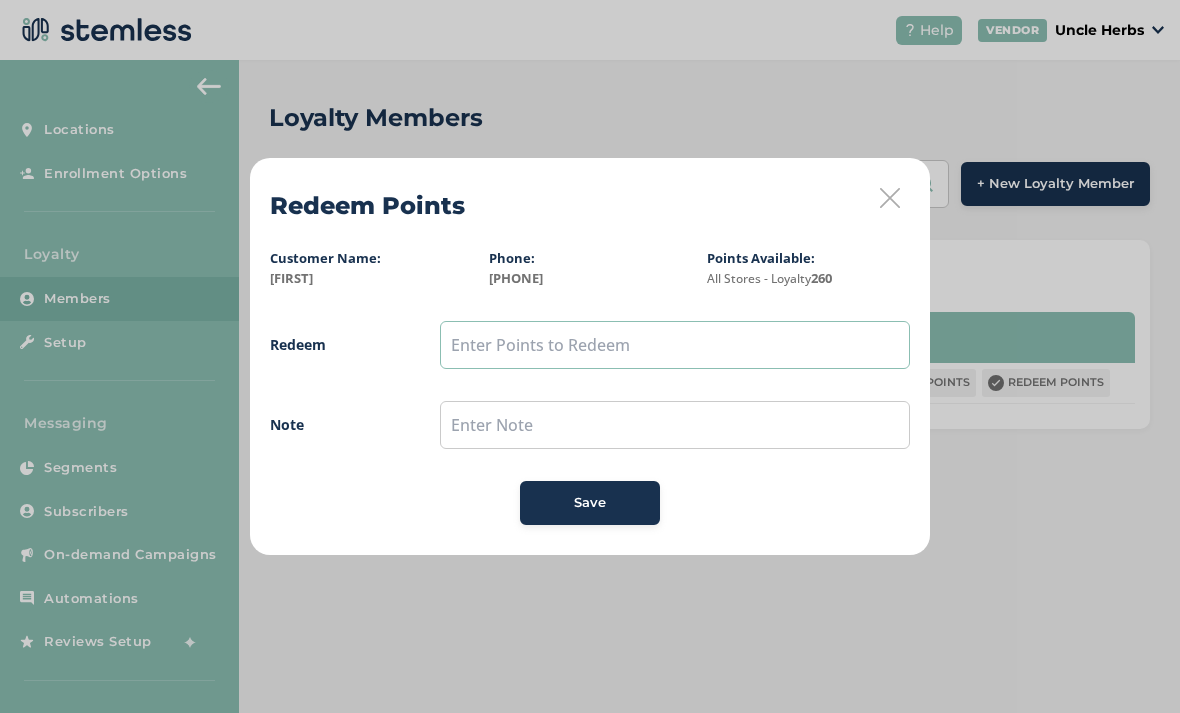 click at bounding box center (675, 345) 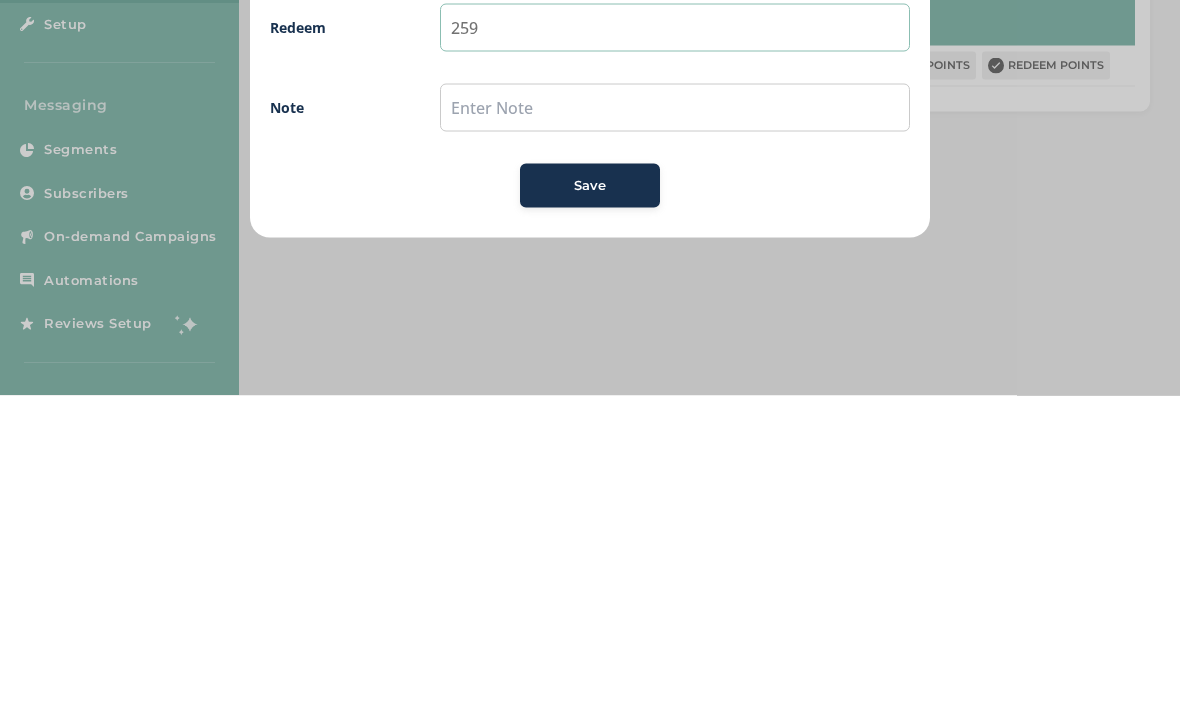 type on "259" 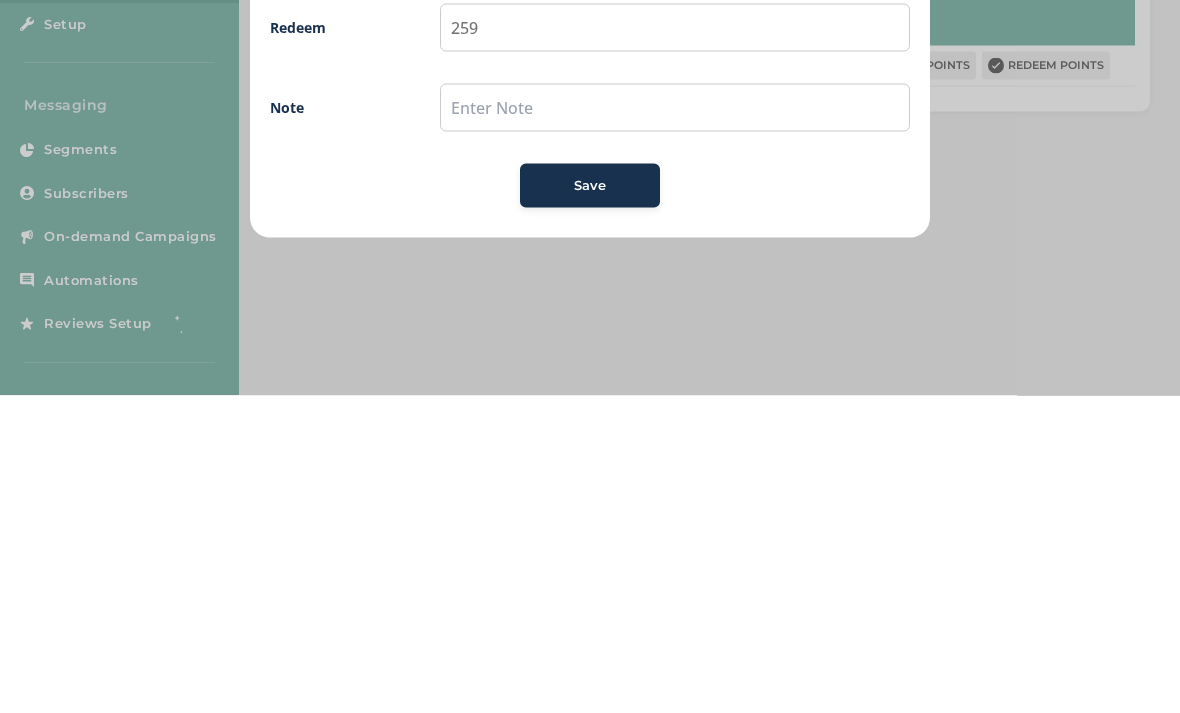 click on "Save" at bounding box center [590, 503] 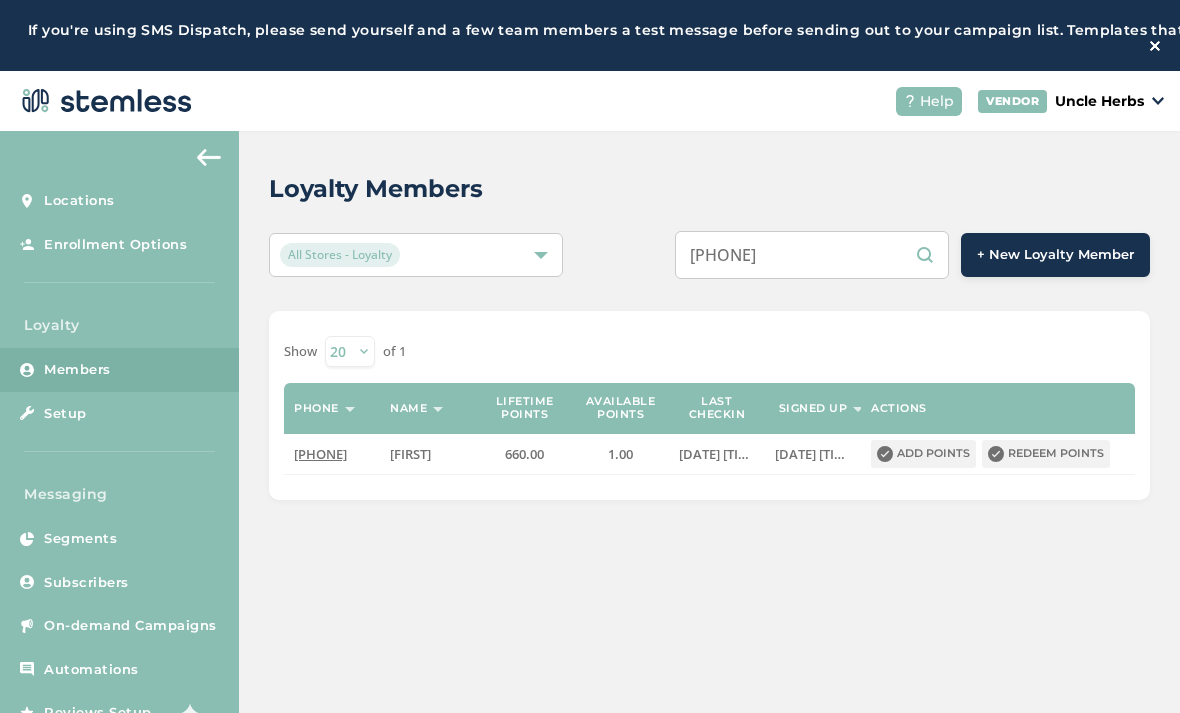 scroll, scrollTop: 0, scrollLeft: 0, axis: both 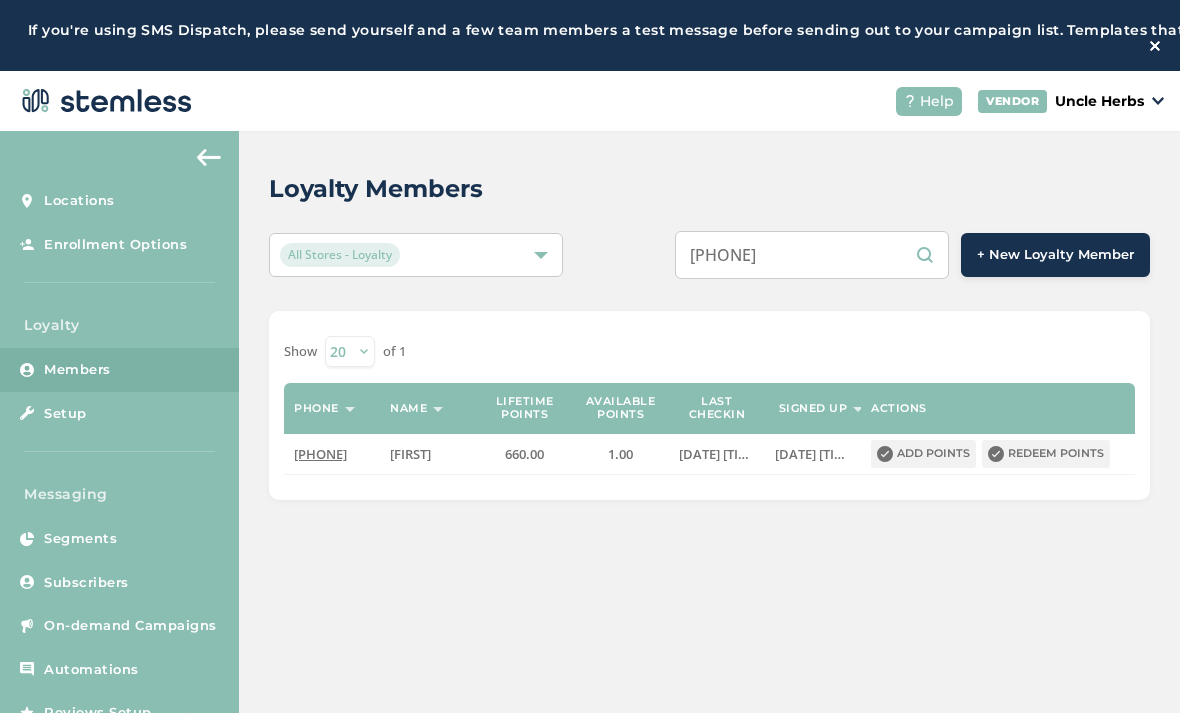 click on "9079827105" at bounding box center [812, 255] 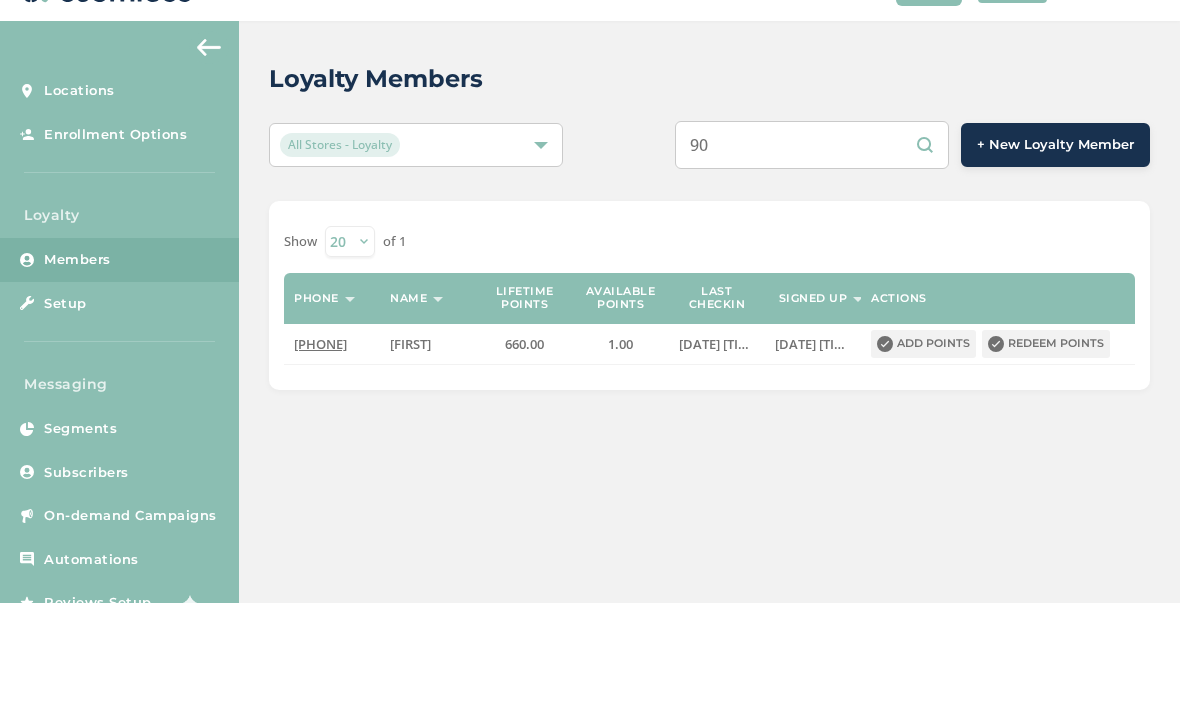 type on "9" 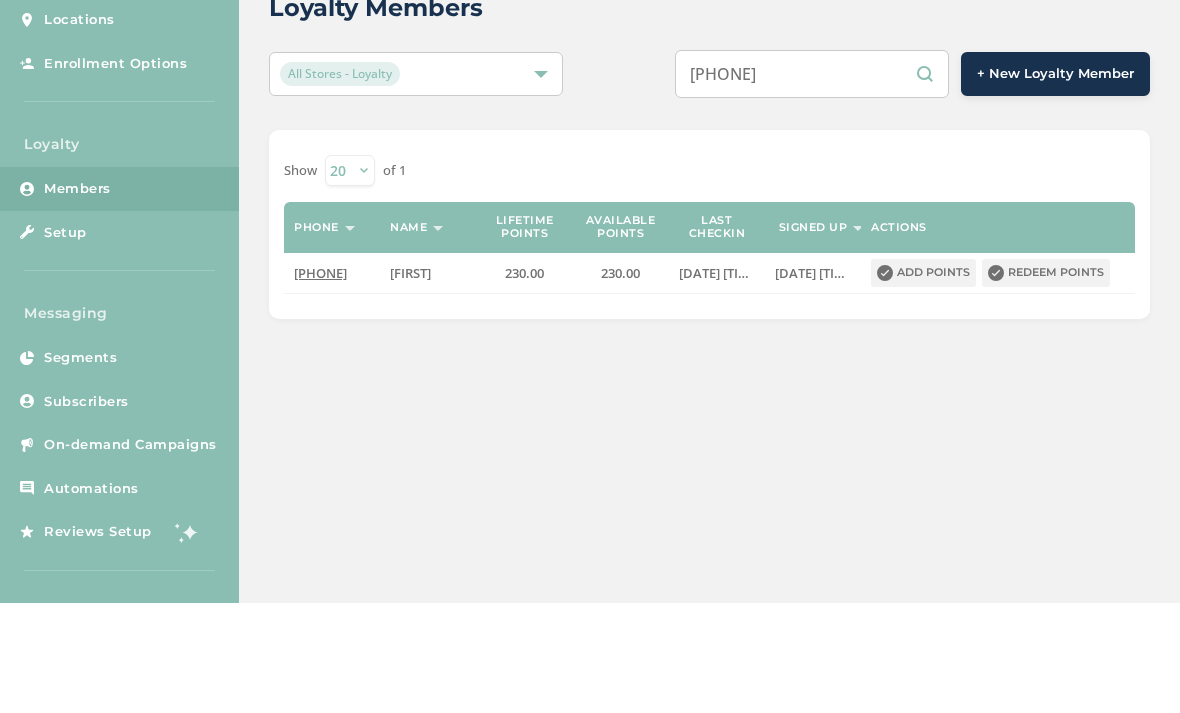 scroll, scrollTop: 135, scrollLeft: 0, axis: vertical 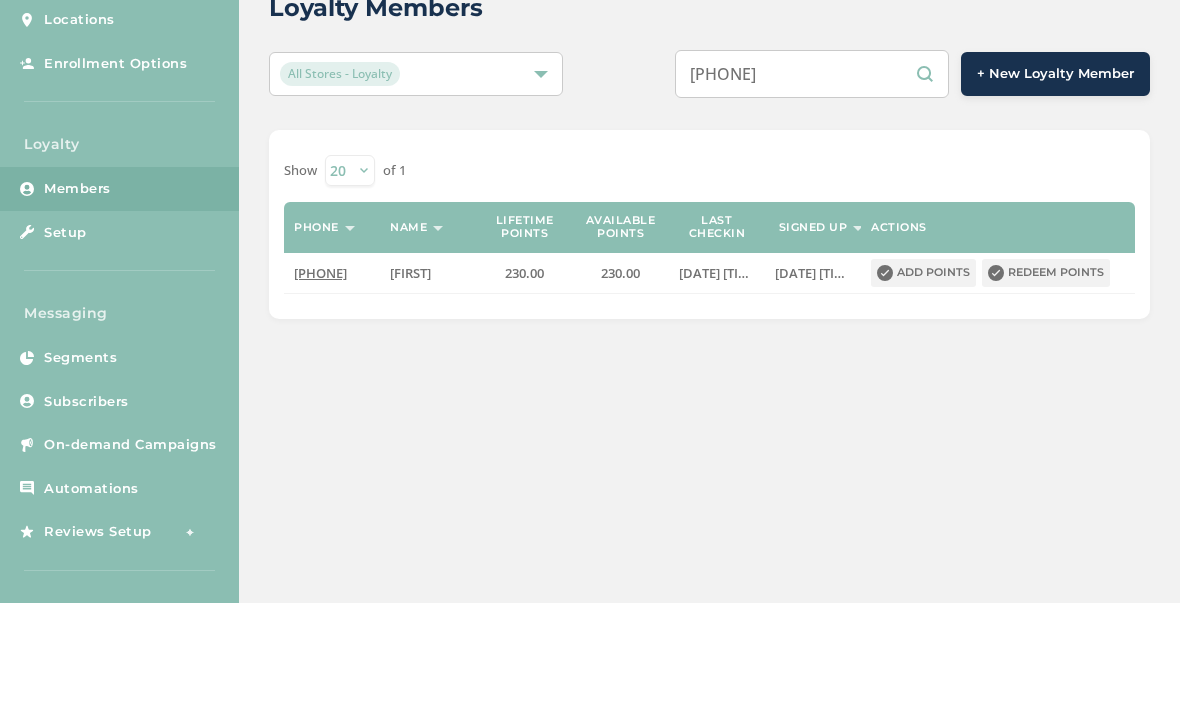 click on "Redeem points" at bounding box center (1046, 383) 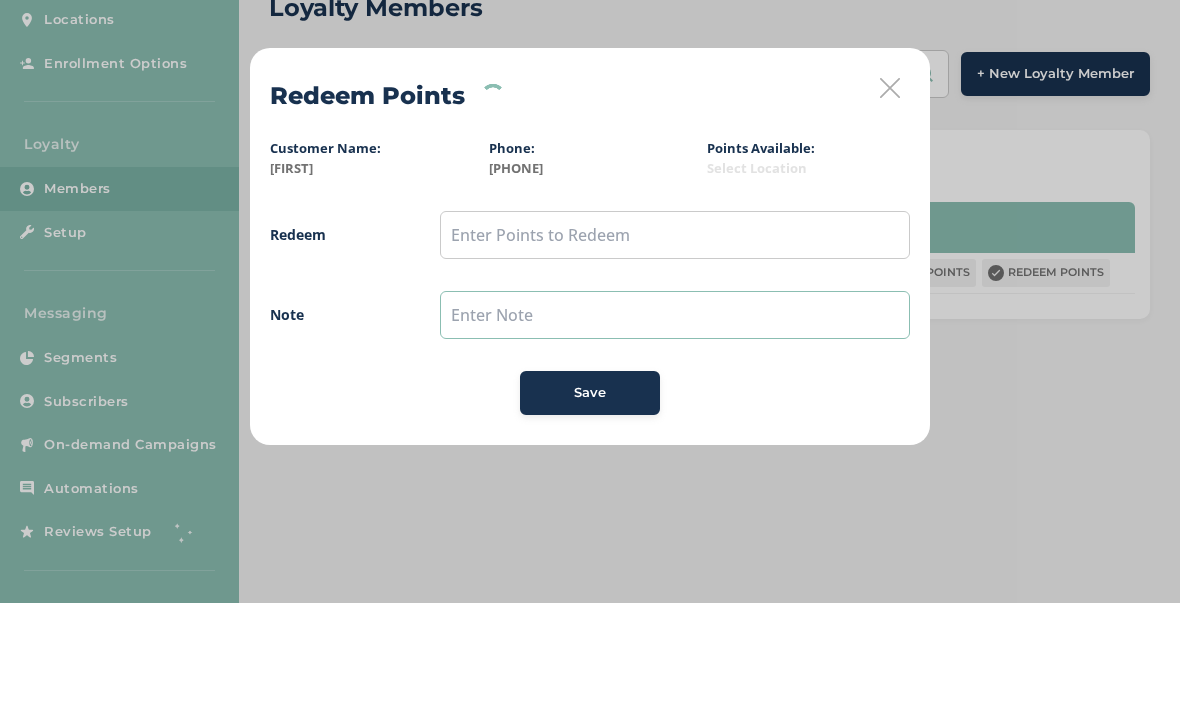 click at bounding box center [675, 425] 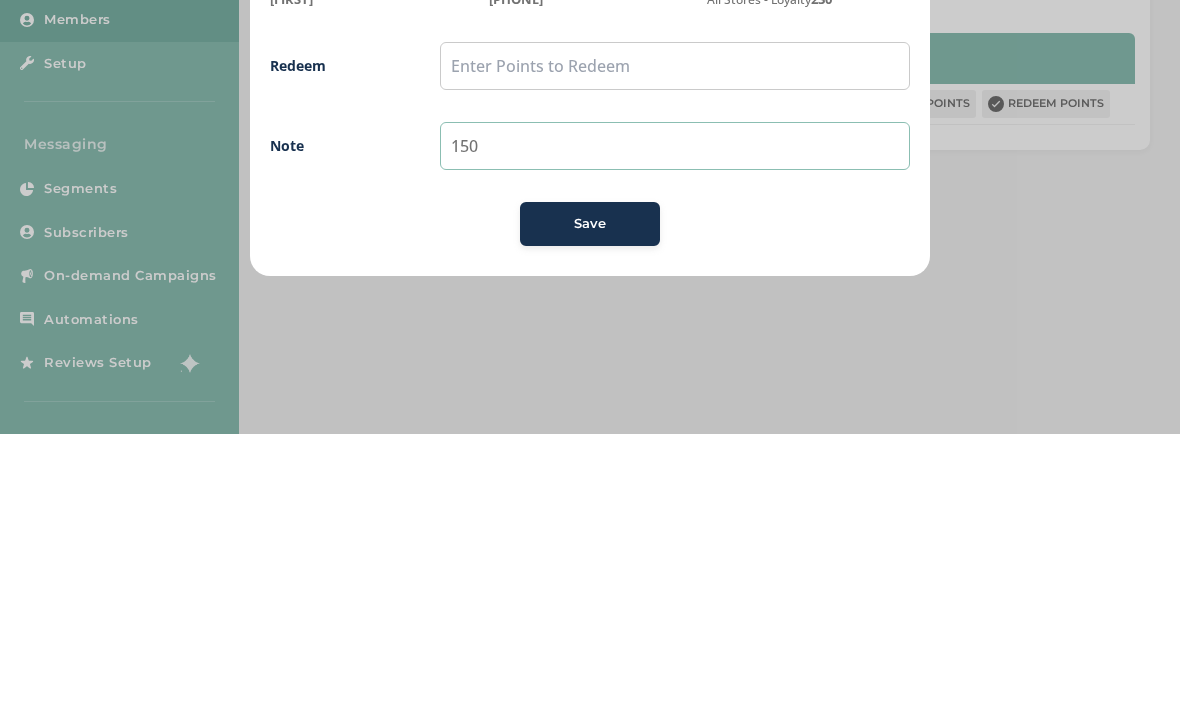type on "150" 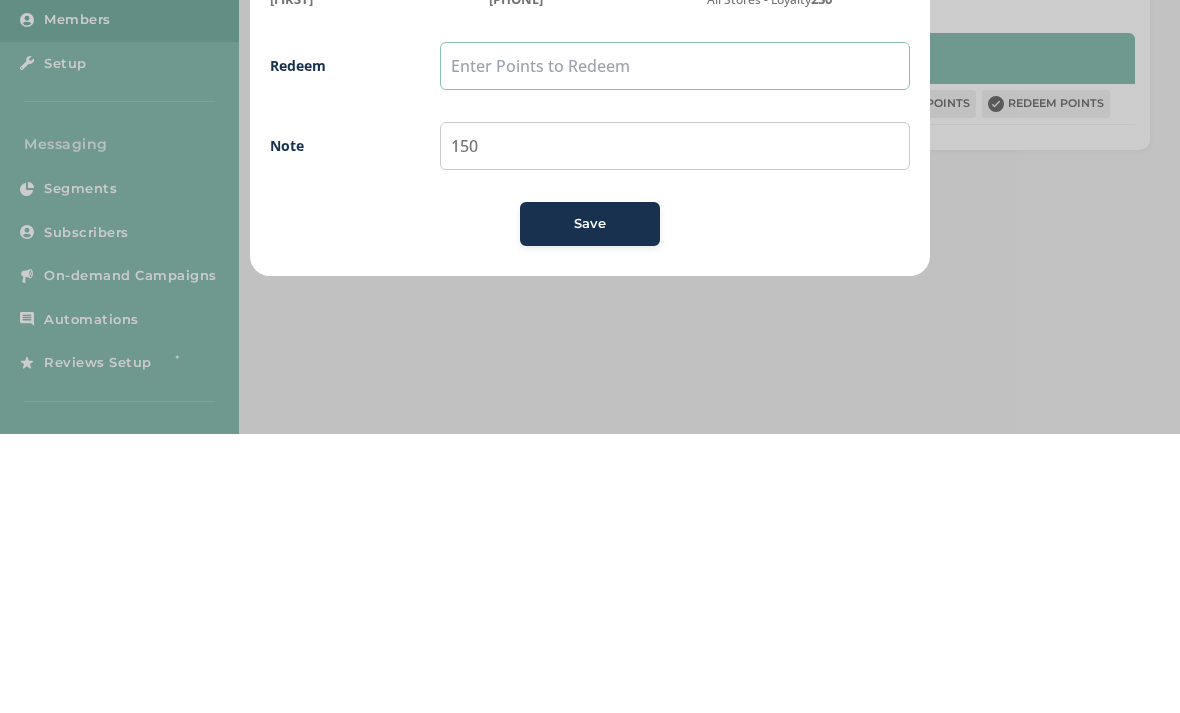 click at bounding box center [675, 345] 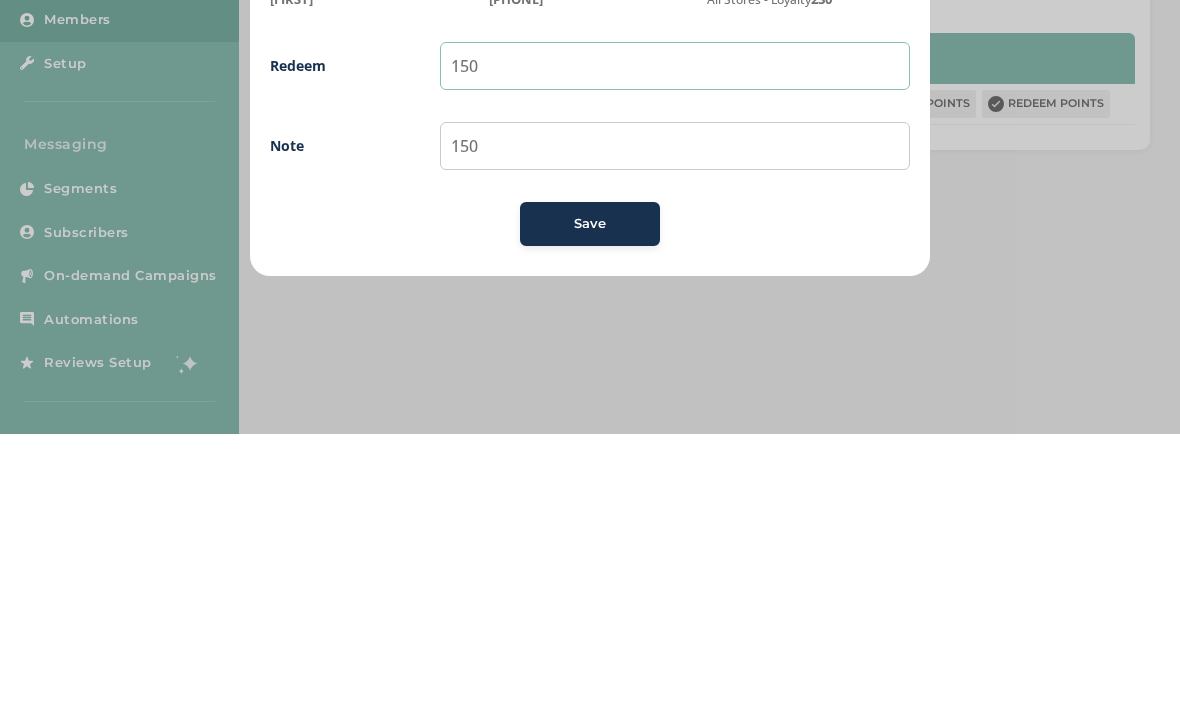 type on "150" 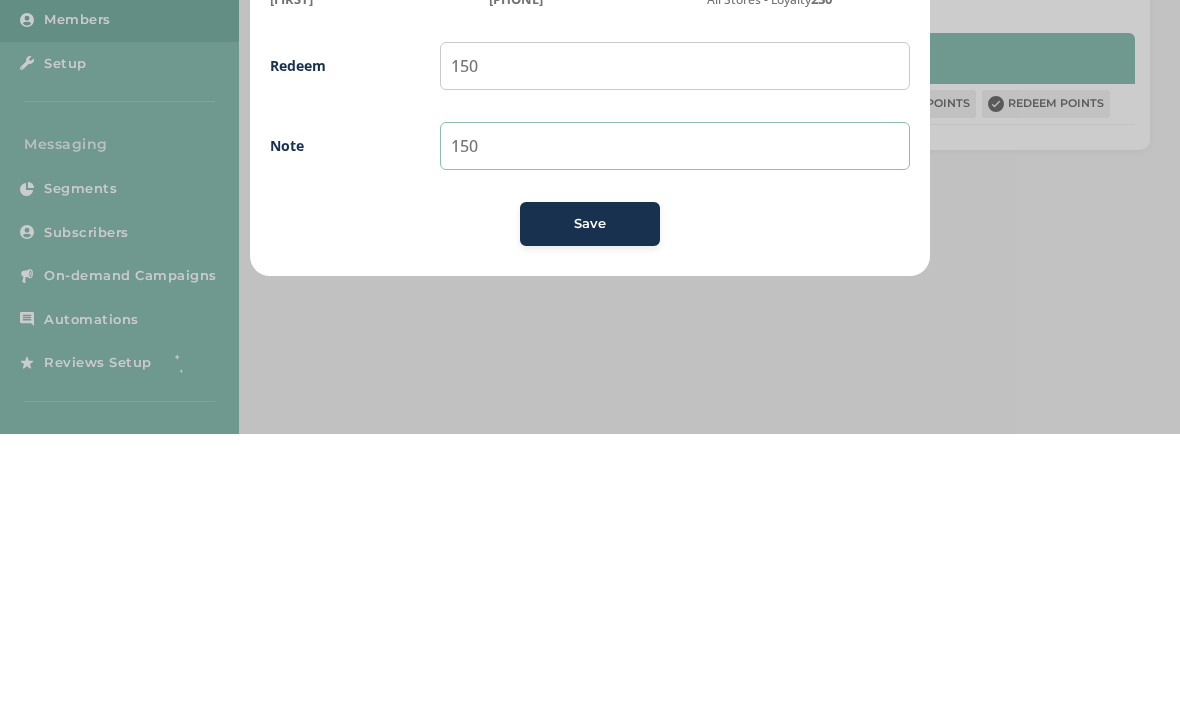 click on "150" at bounding box center (675, 425) 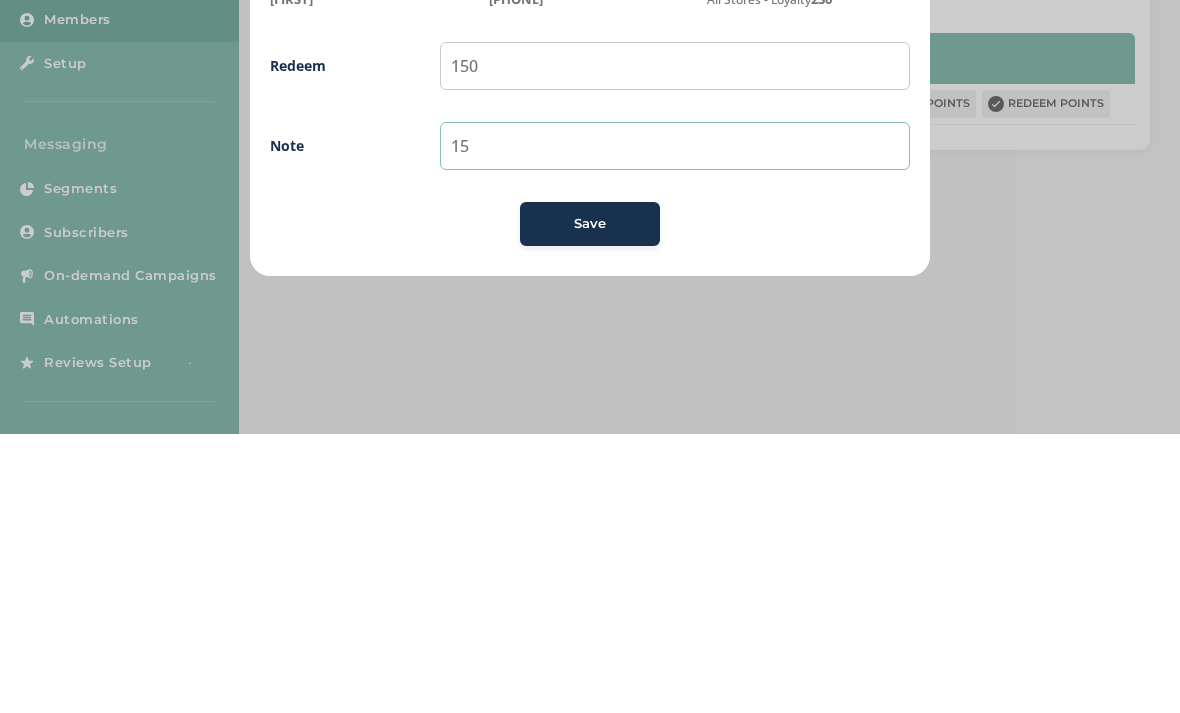 type on "1" 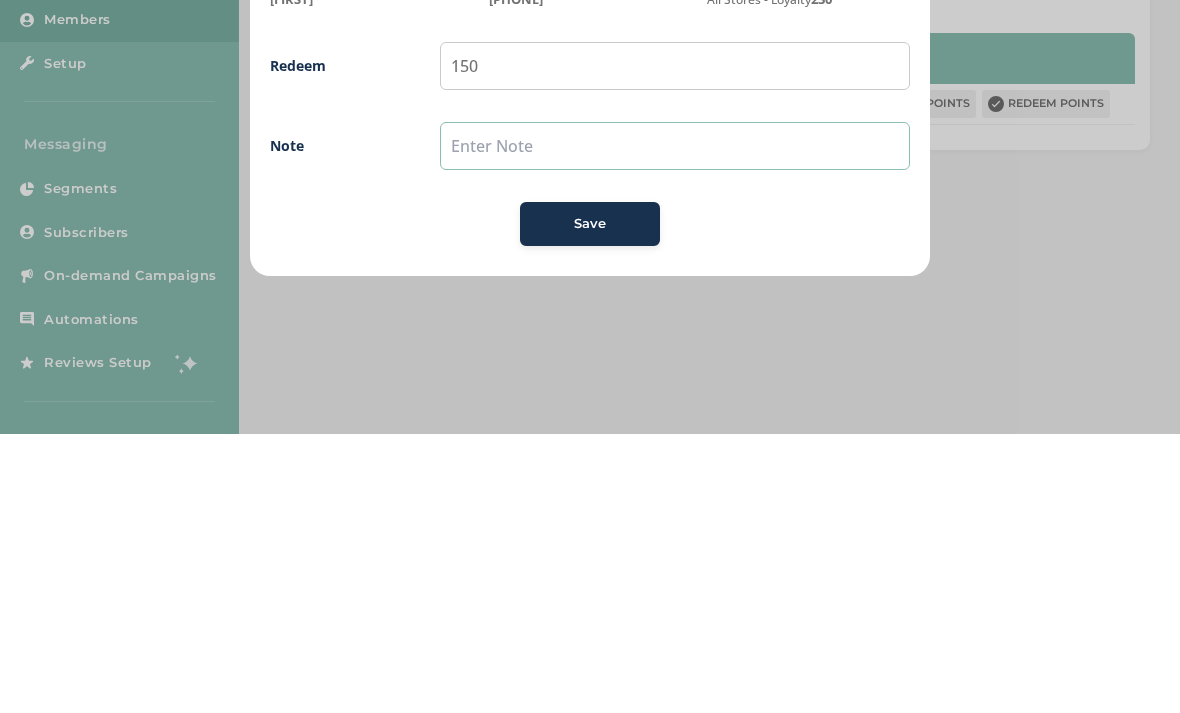 type 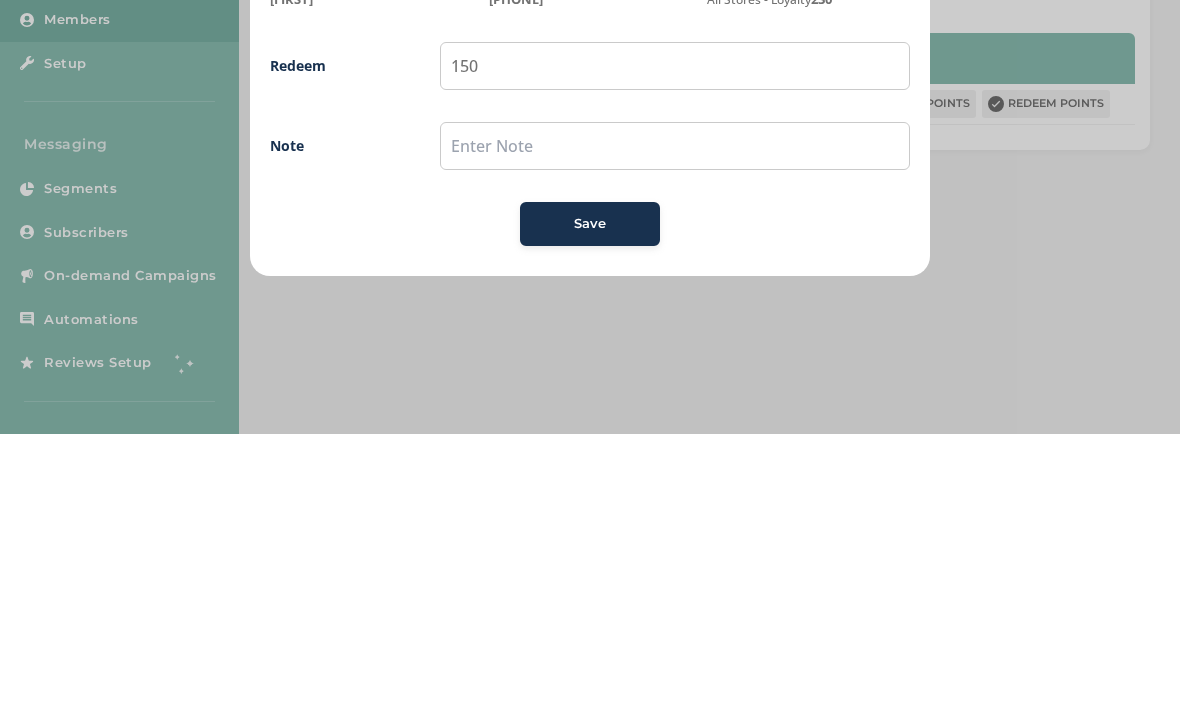 click on "Save" at bounding box center [590, 503] 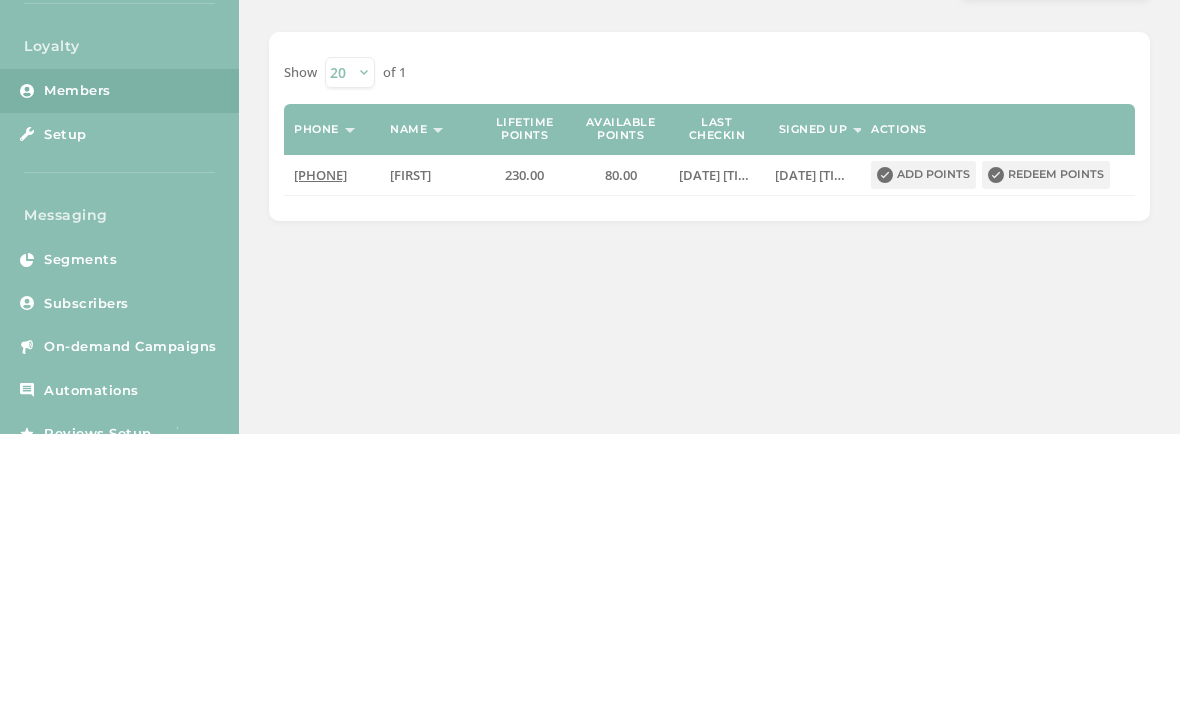 scroll, scrollTop: 0, scrollLeft: 0, axis: both 